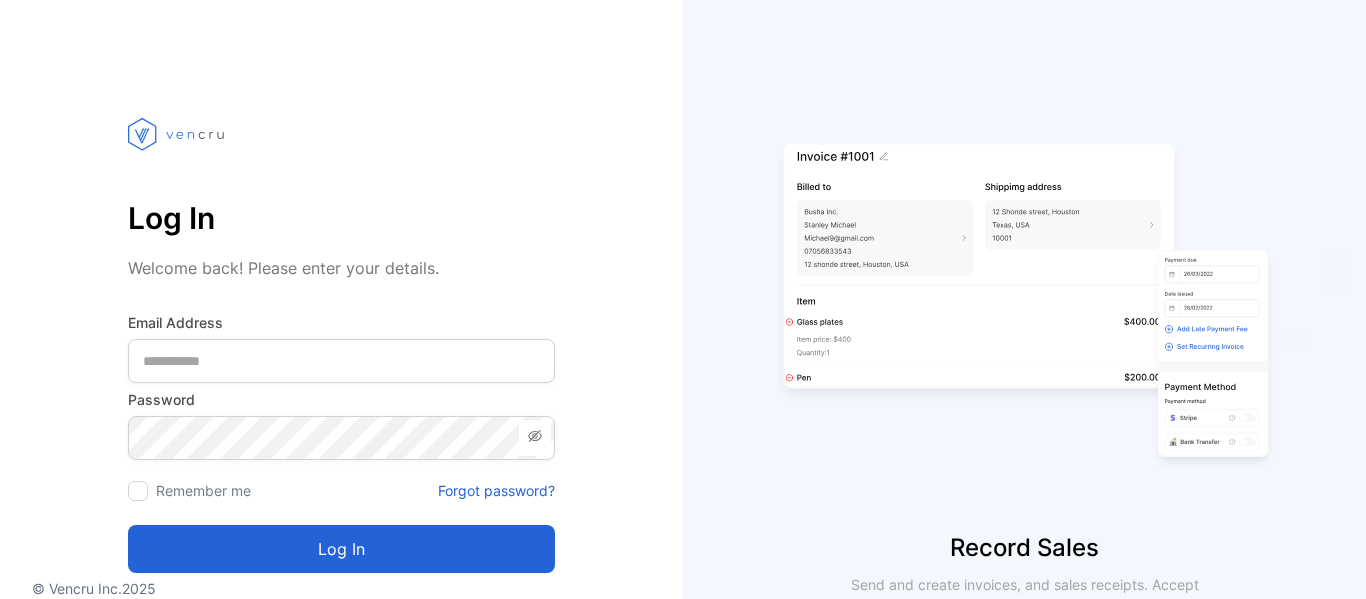 scroll, scrollTop: 0, scrollLeft: 0, axis: both 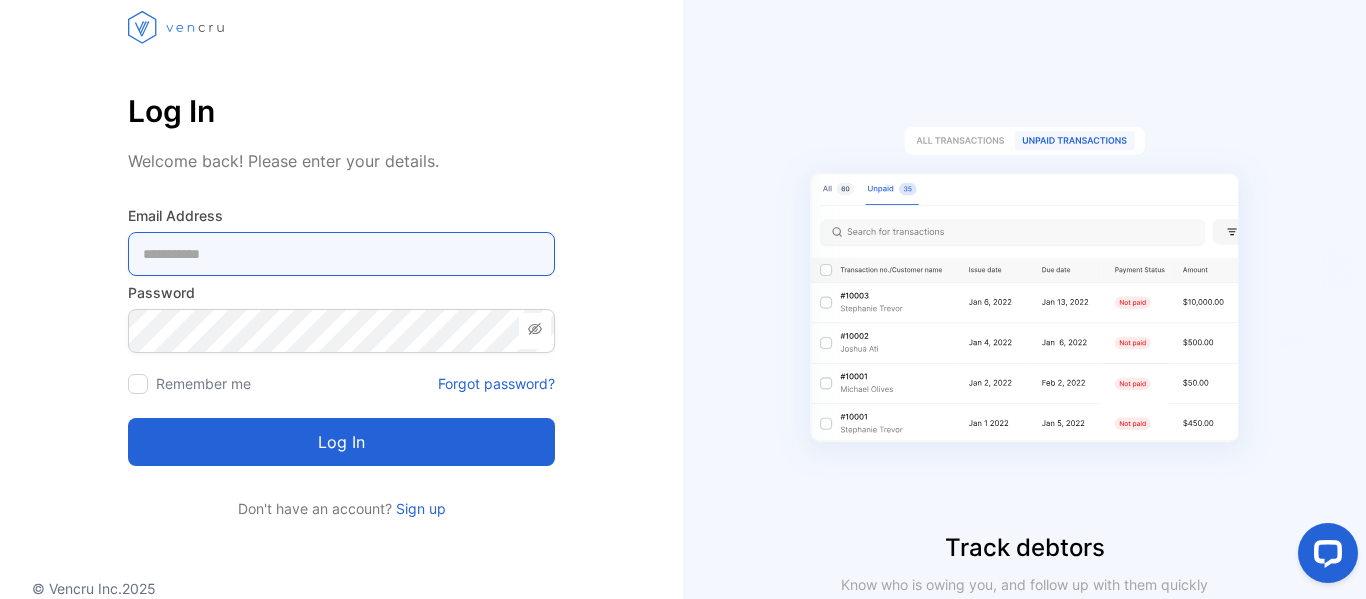 click at bounding box center [341, 254] 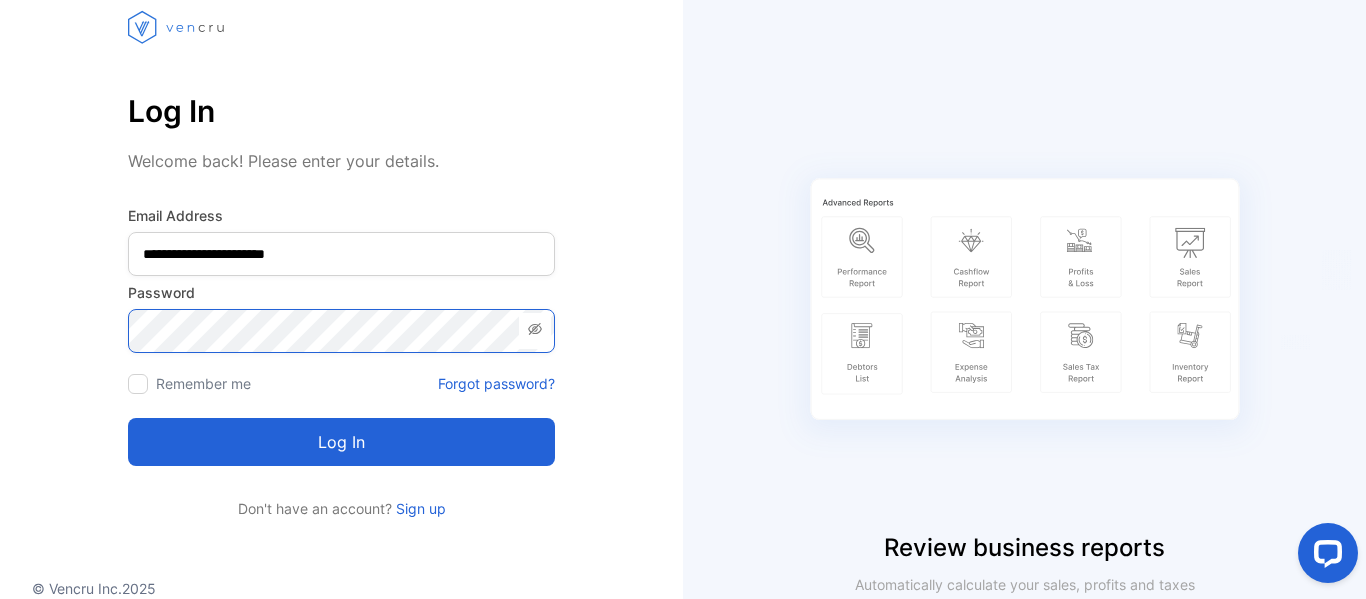 click on "Log in" at bounding box center [341, 442] 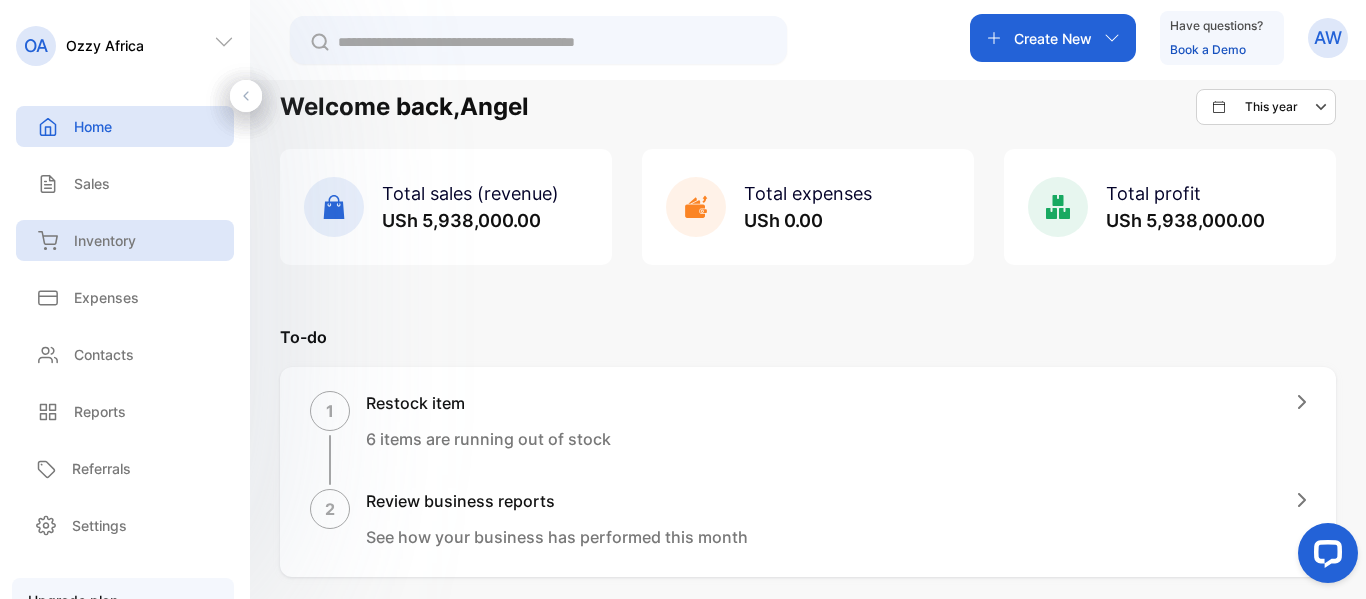 scroll, scrollTop: 0, scrollLeft: 0, axis: both 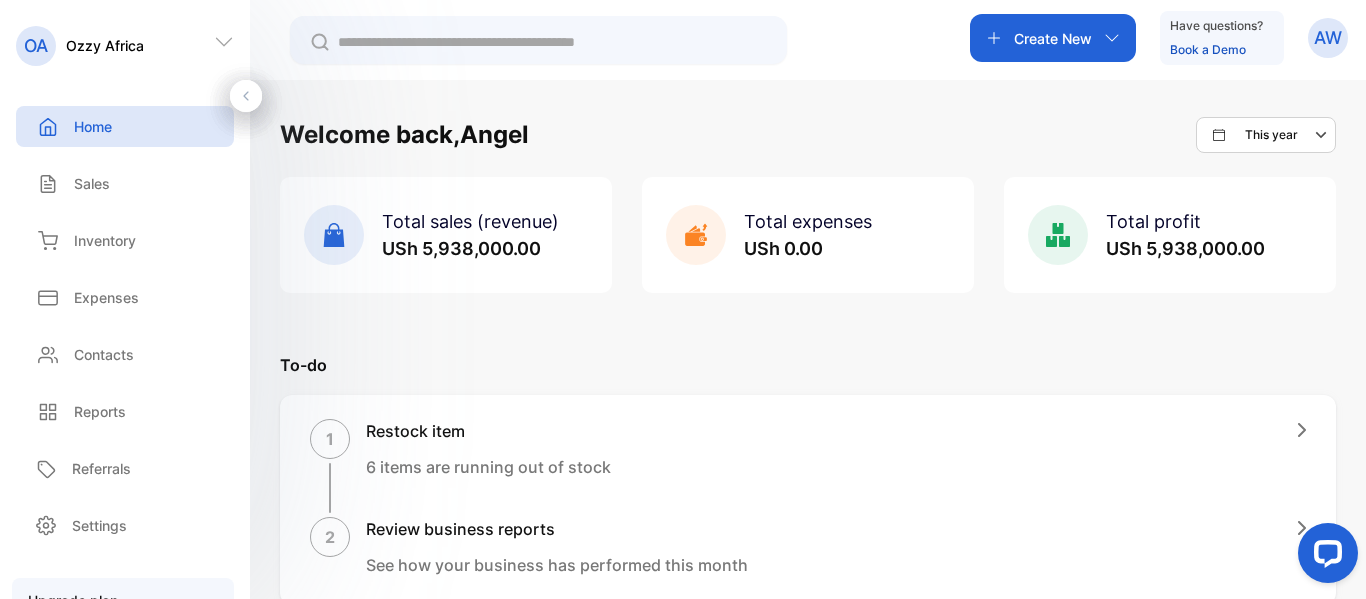 click 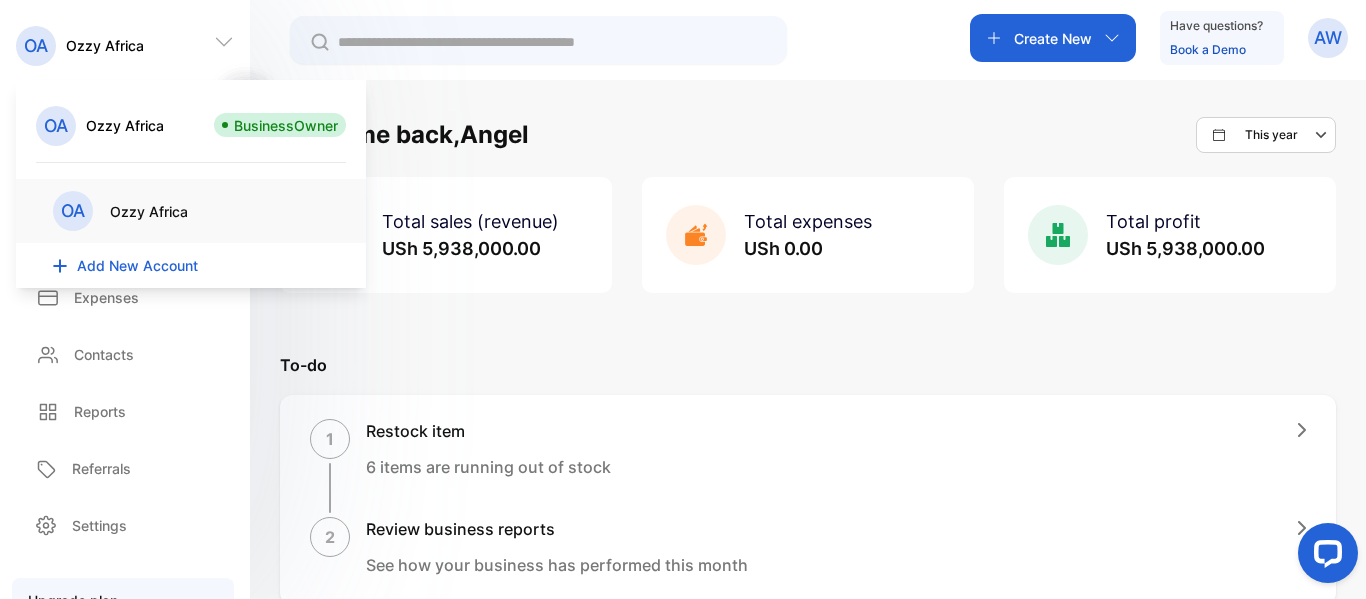 click 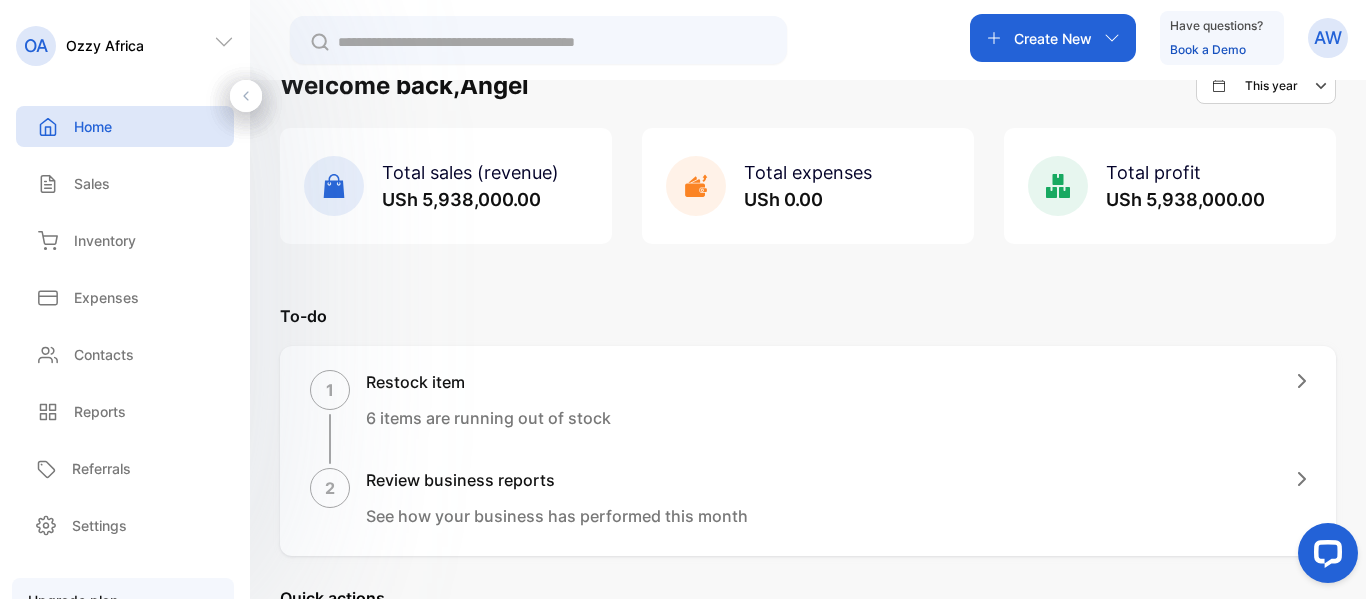 scroll, scrollTop: 0, scrollLeft: 0, axis: both 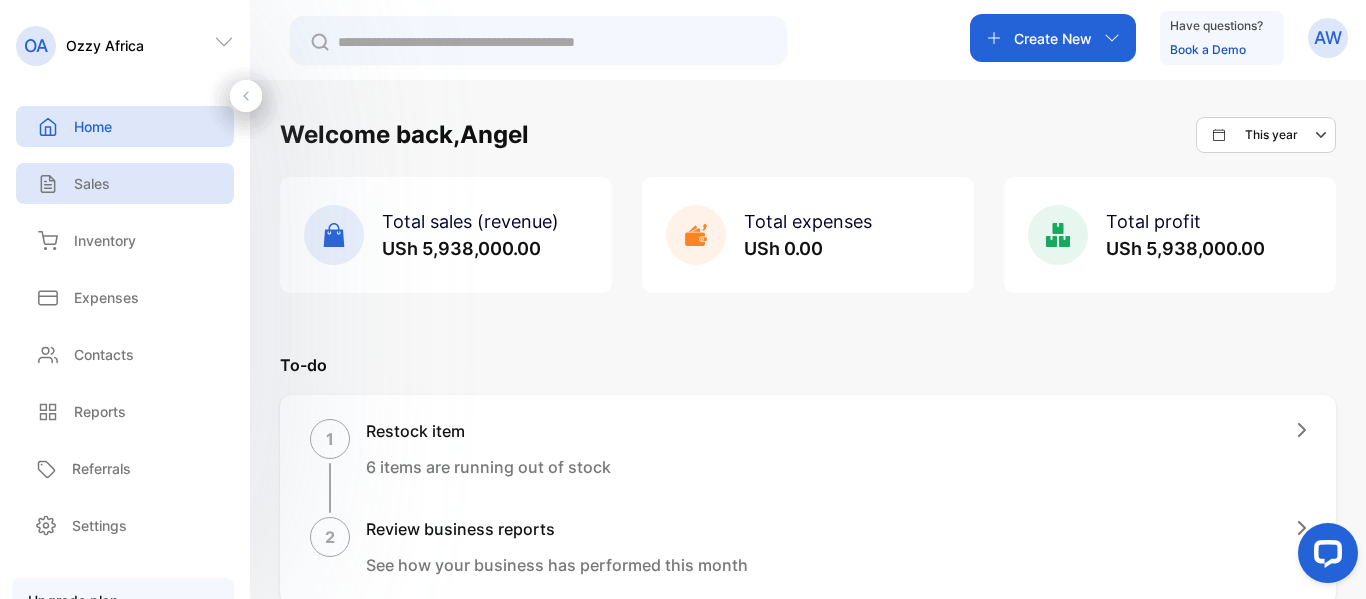 click on "Sales" at bounding box center (125, 183) 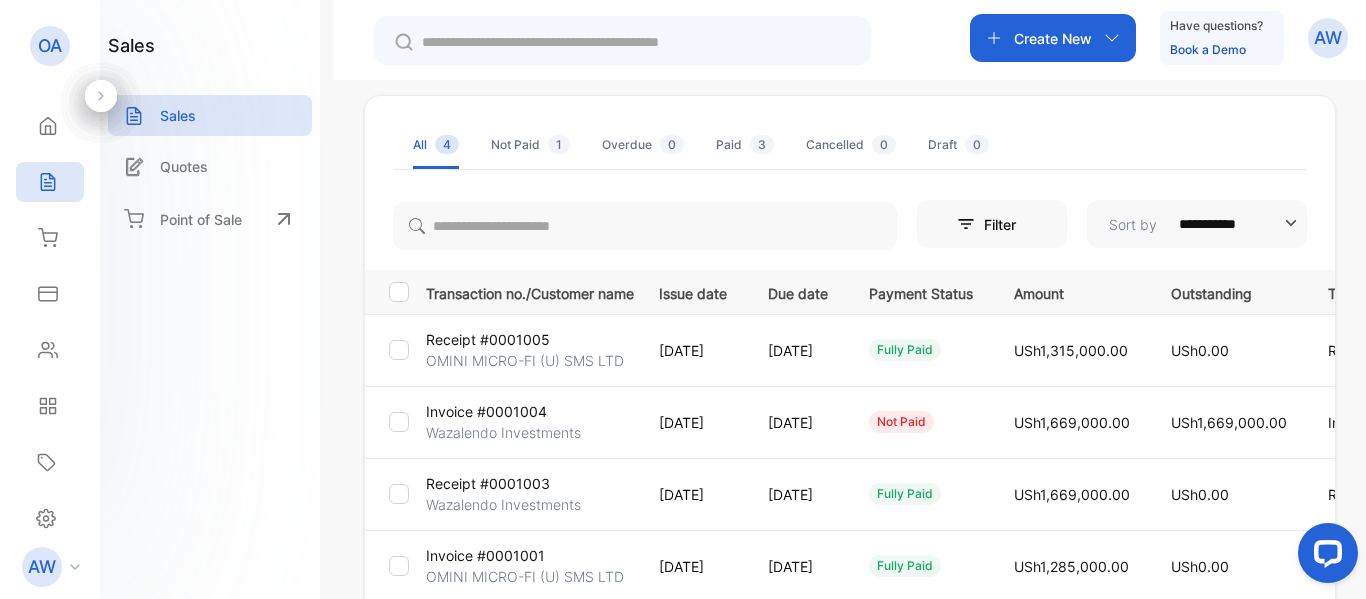 scroll, scrollTop: 200, scrollLeft: 0, axis: vertical 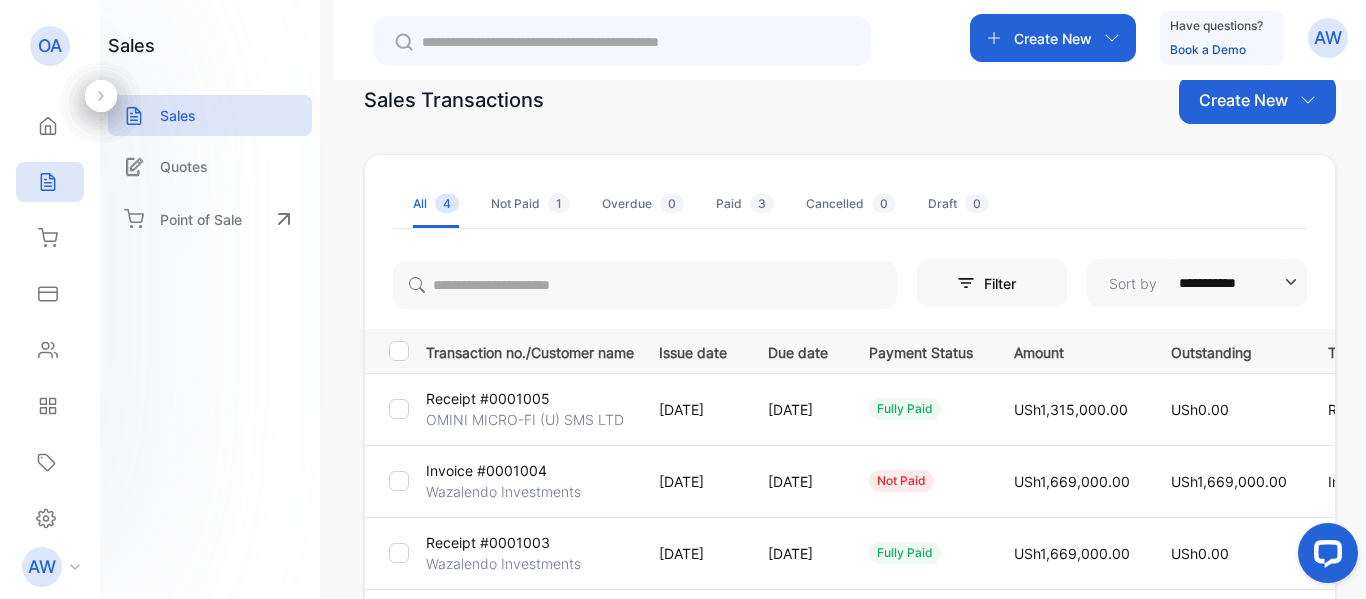 click on "**********" at bounding box center [850, 480] 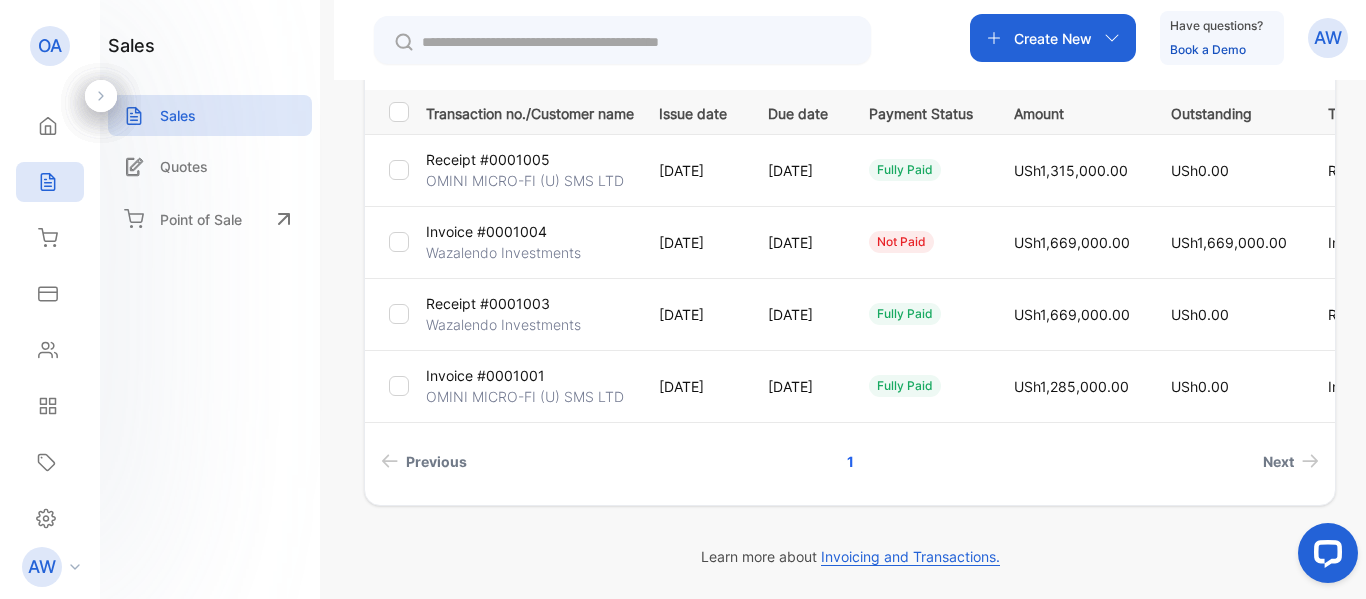 scroll, scrollTop: 280, scrollLeft: 0, axis: vertical 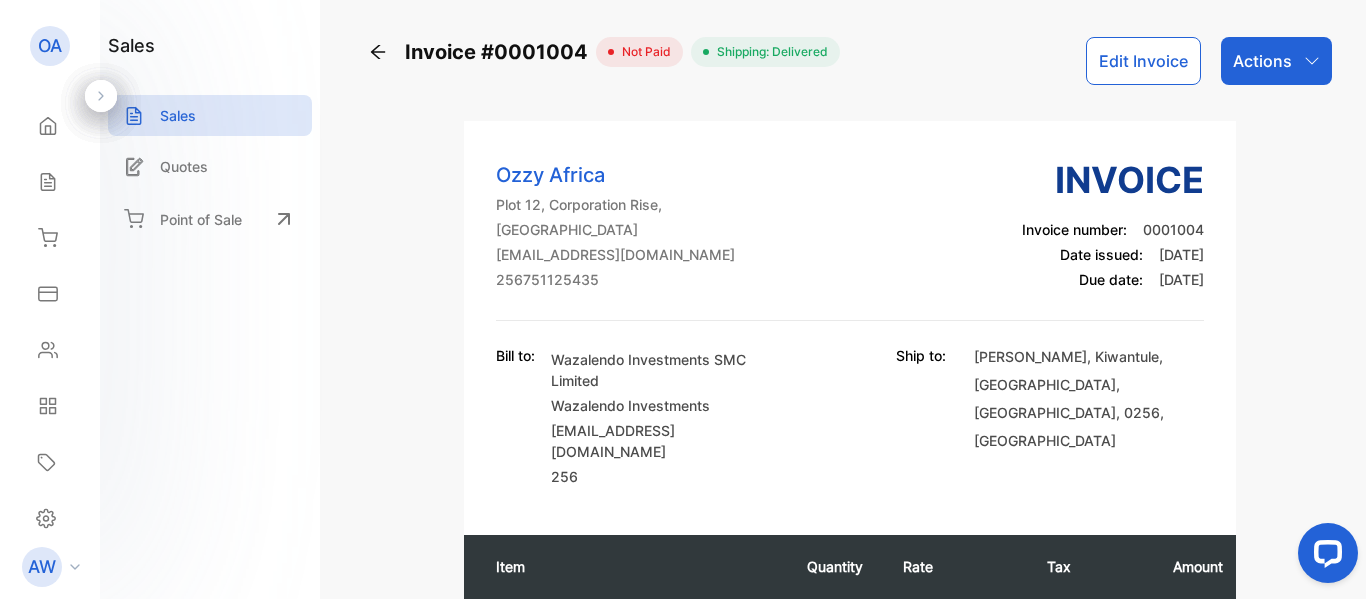 click on "Edit Invoice" at bounding box center [1143, 61] 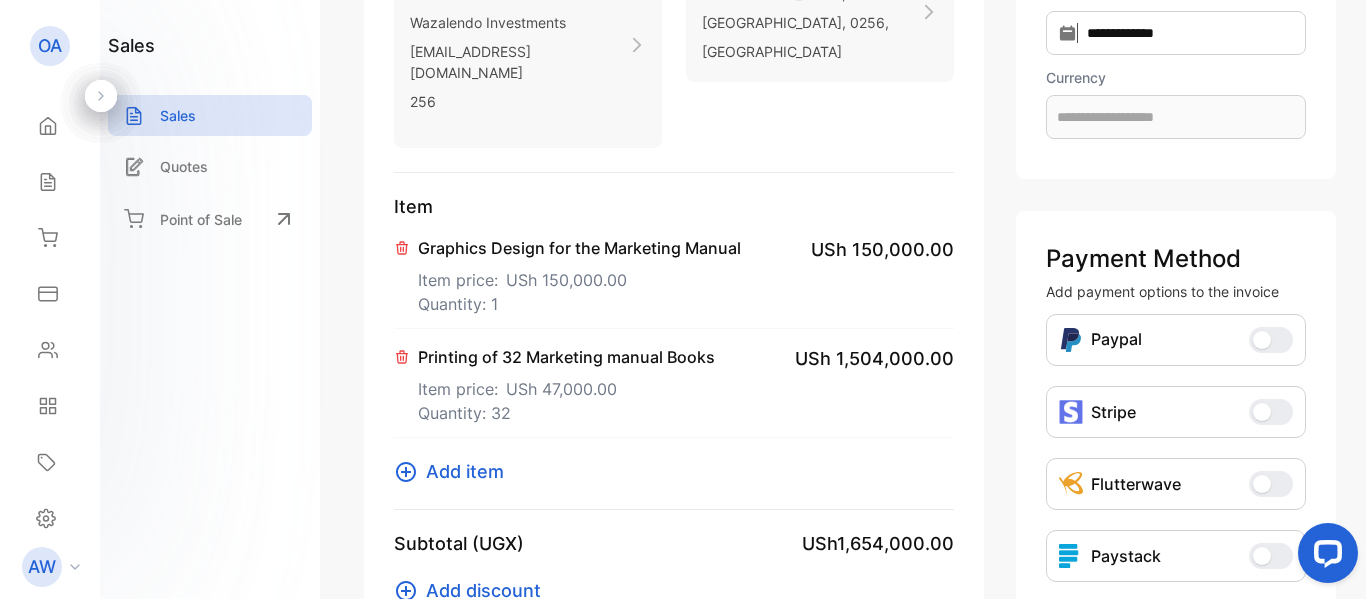 type on "**********" 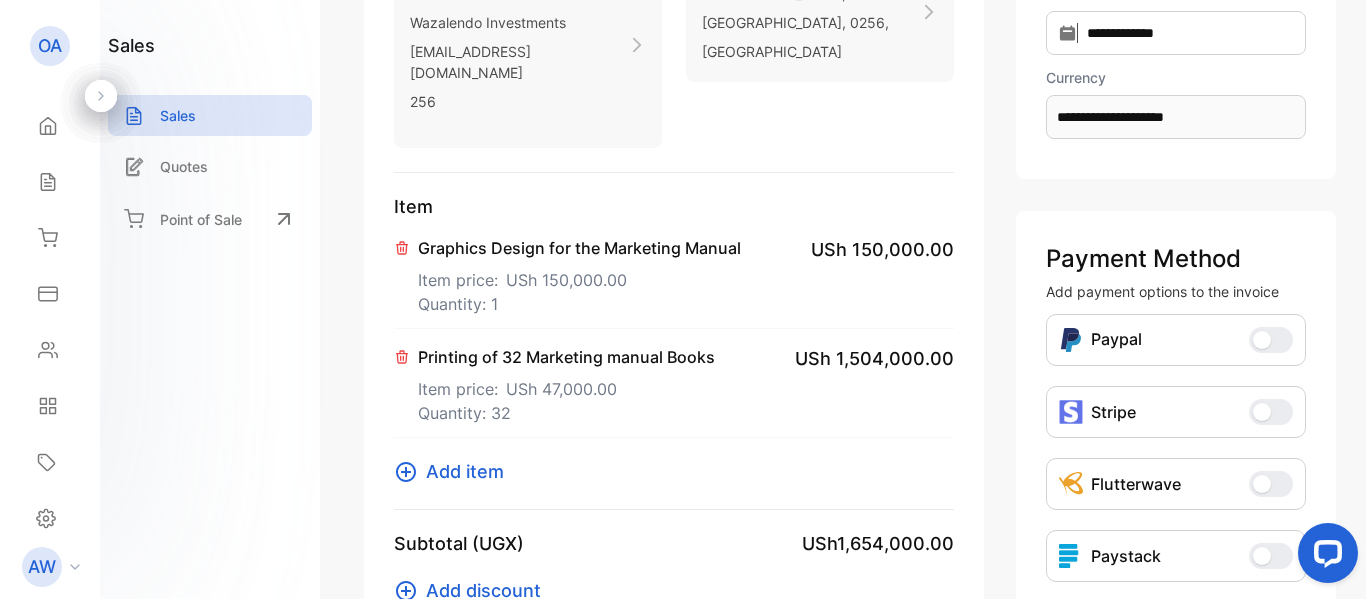 scroll, scrollTop: 400, scrollLeft: 0, axis: vertical 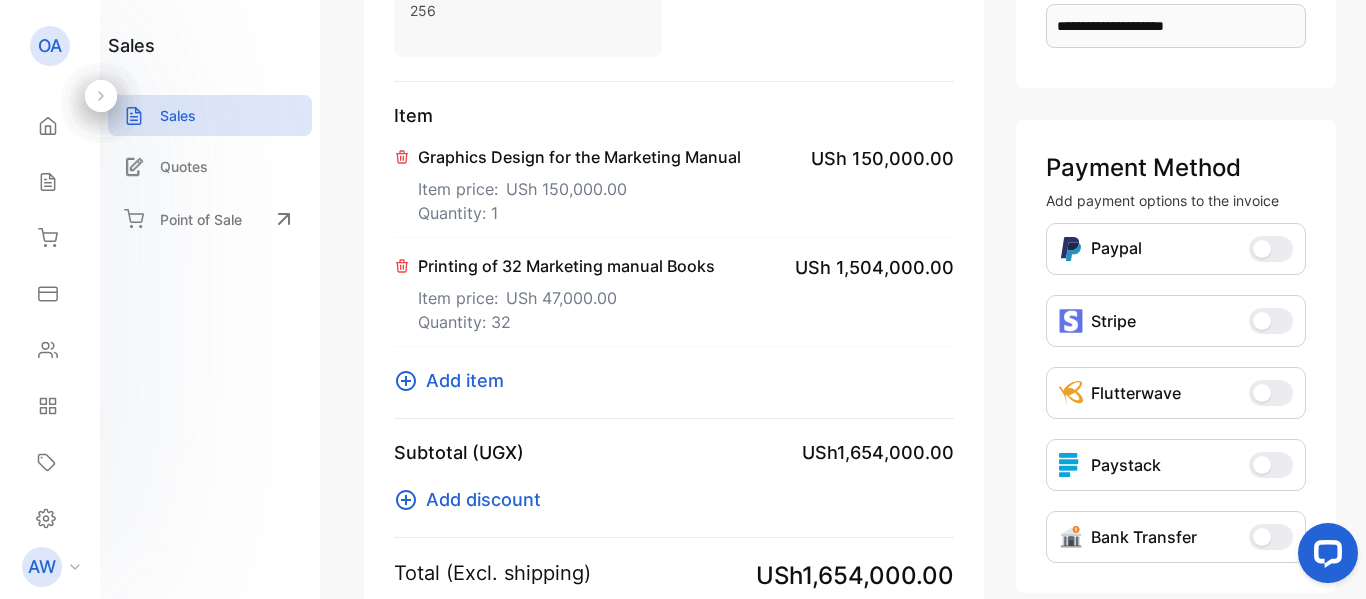 click on "Add item" at bounding box center [455, 380] 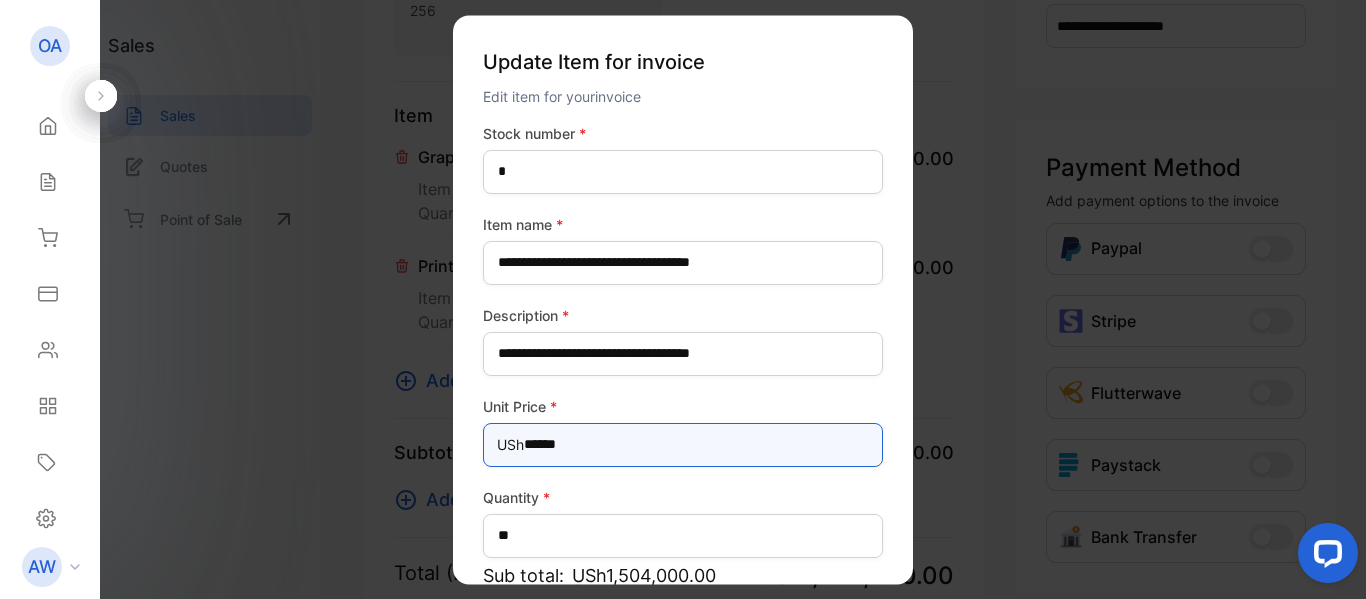 click on "******" at bounding box center (683, 445) 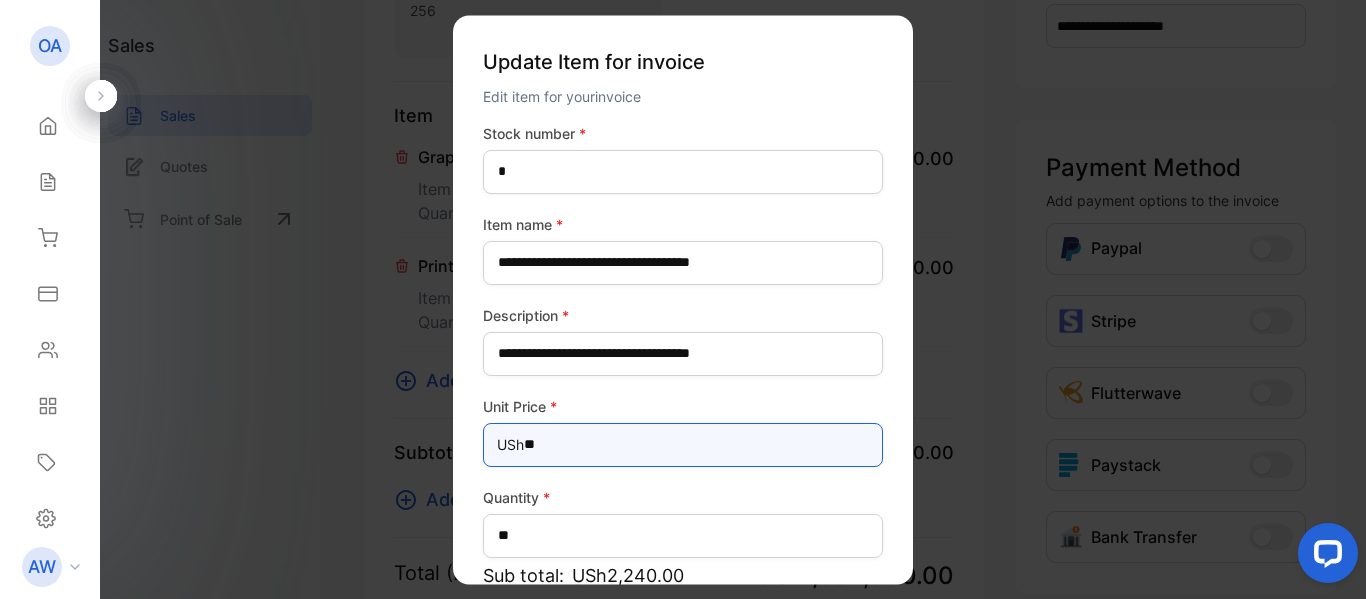 type on "*" 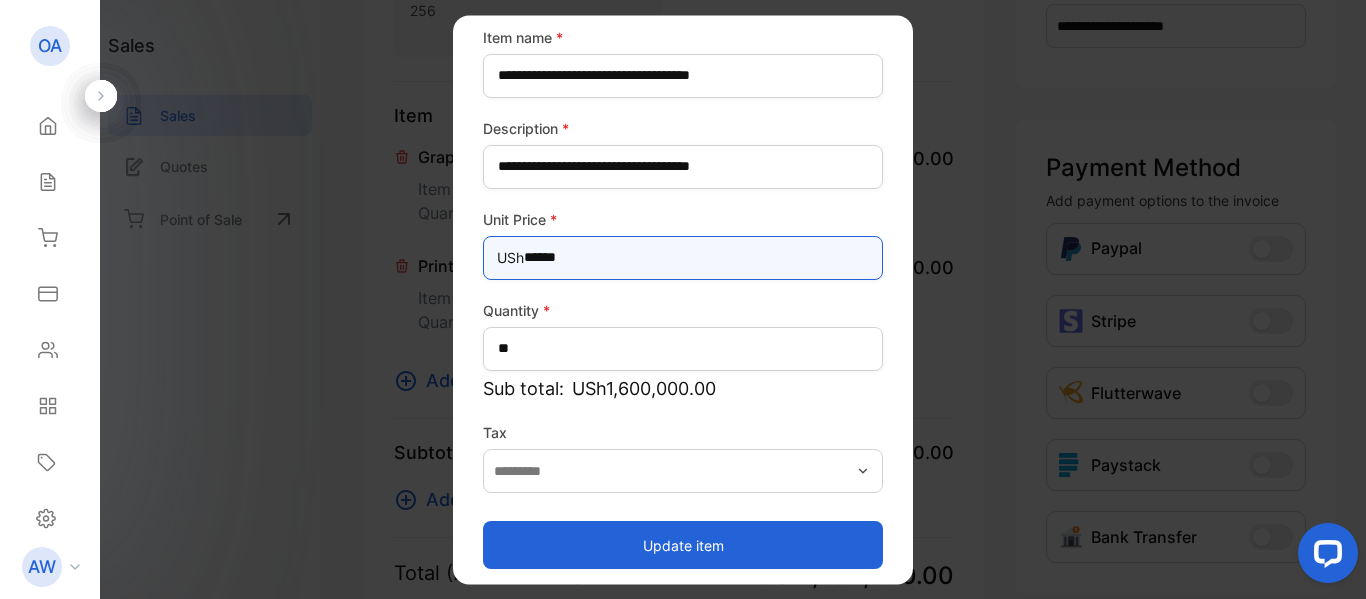 scroll, scrollTop: 196, scrollLeft: 0, axis: vertical 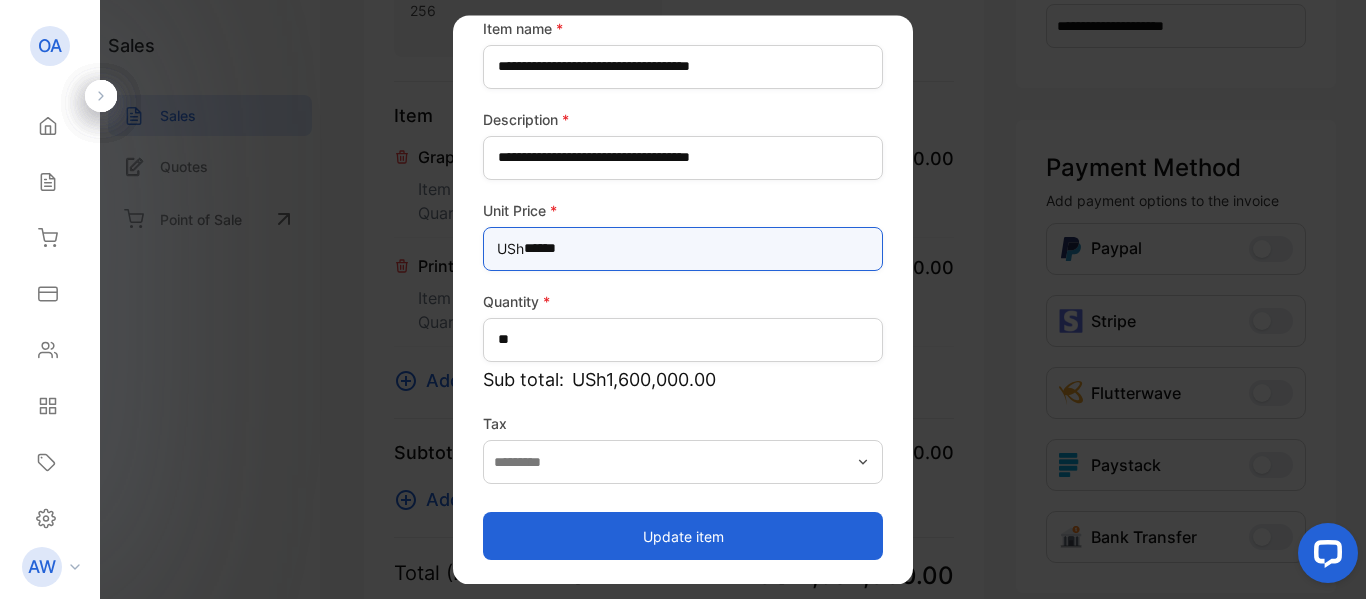 type on "******" 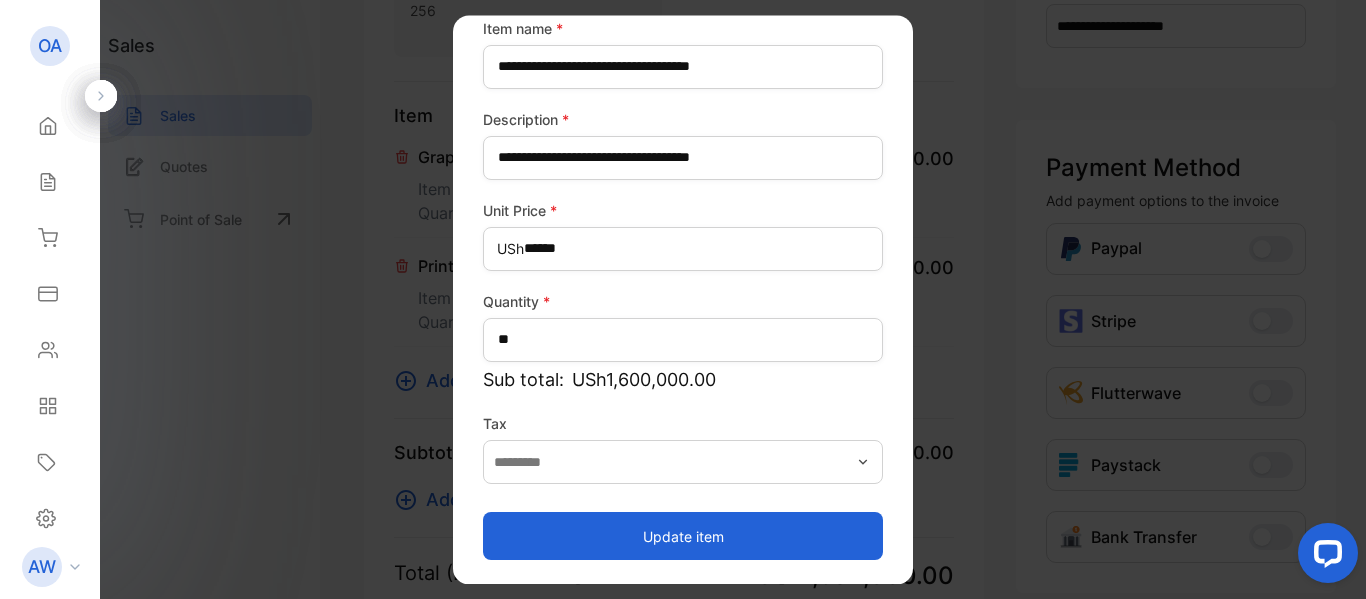 click on "Update item" at bounding box center [683, 536] 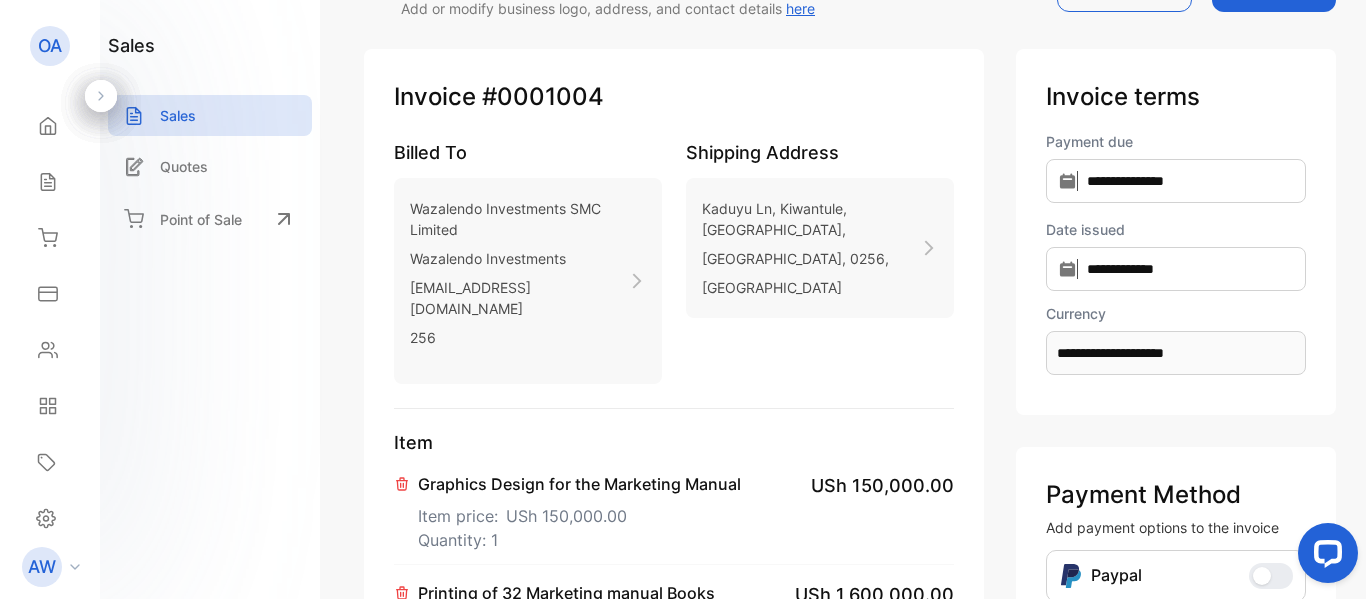 scroll, scrollTop: 0, scrollLeft: 0, axis: both 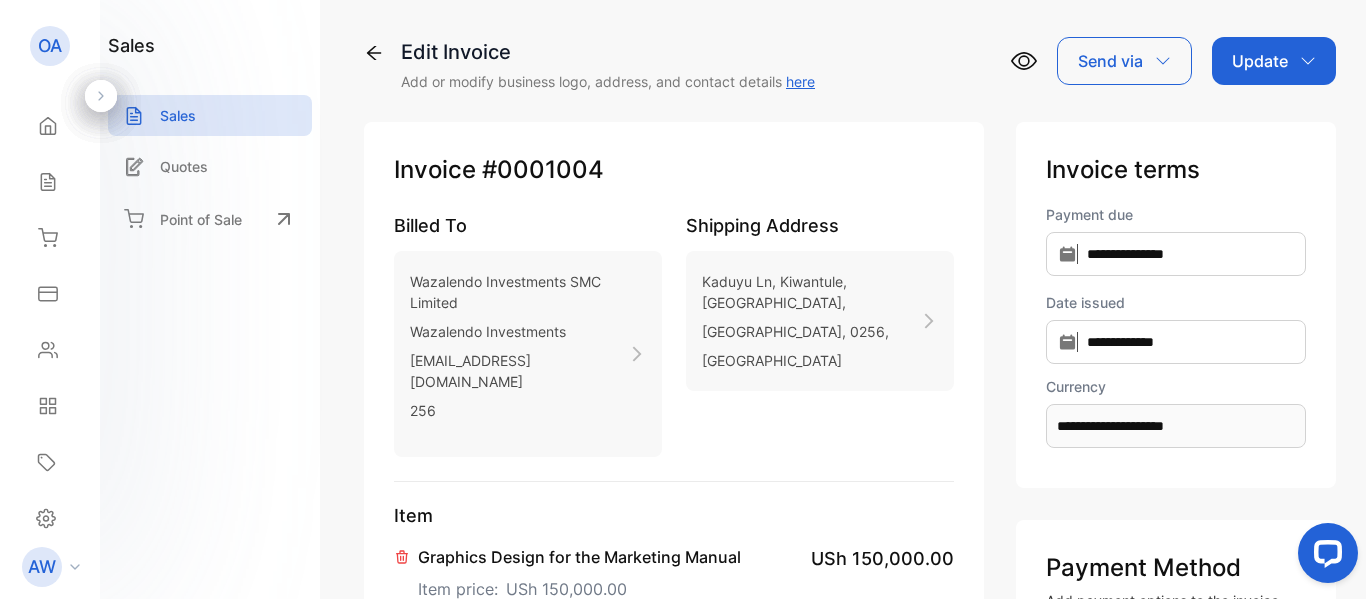 click on "Send via" at bounding box center (1124, 61) 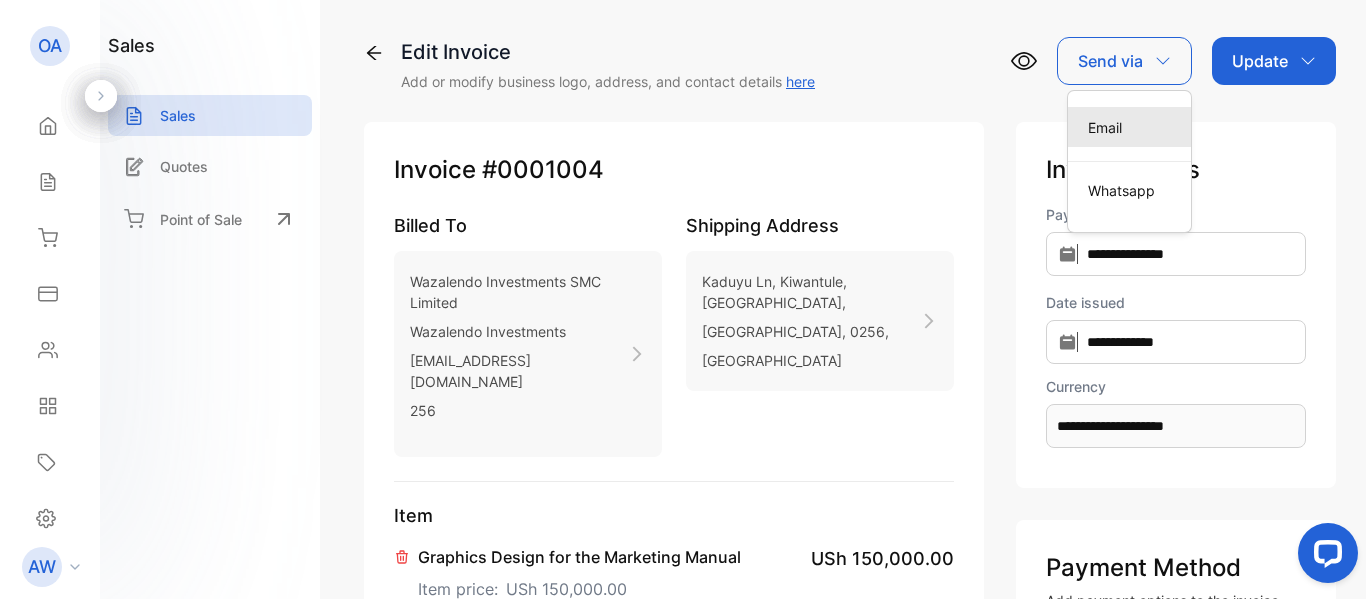click on "Email" at bounding box center (1129, 127) 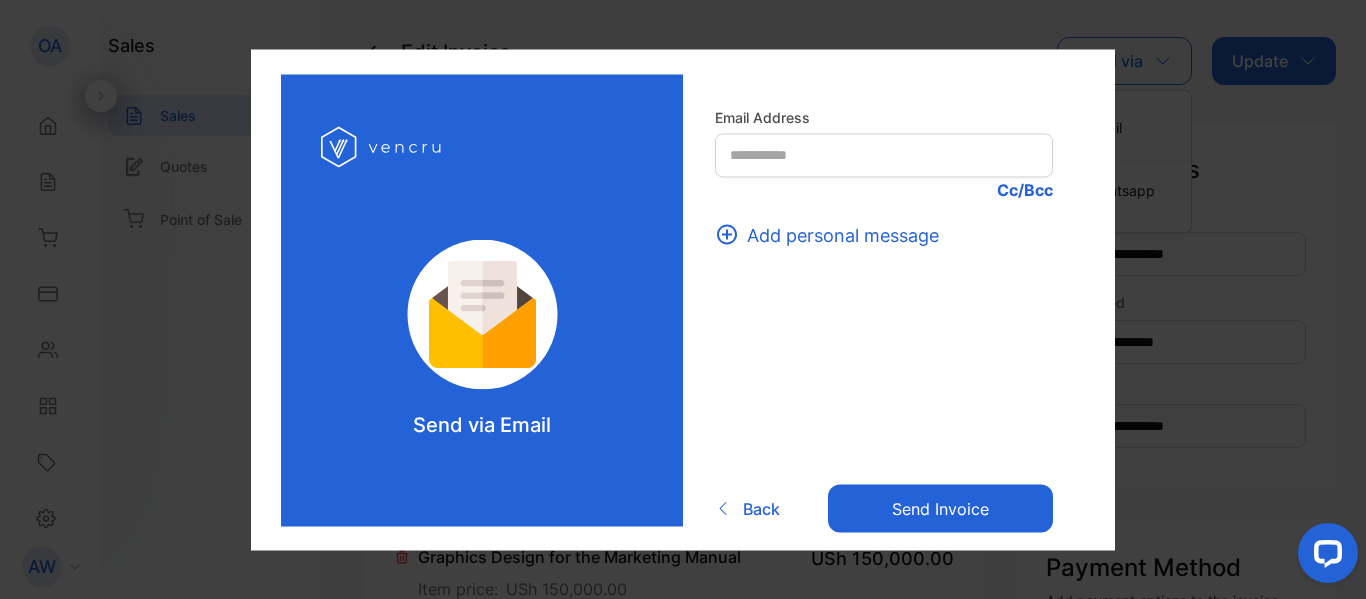 click on "Add personal message" at bounding box center [833, 234] 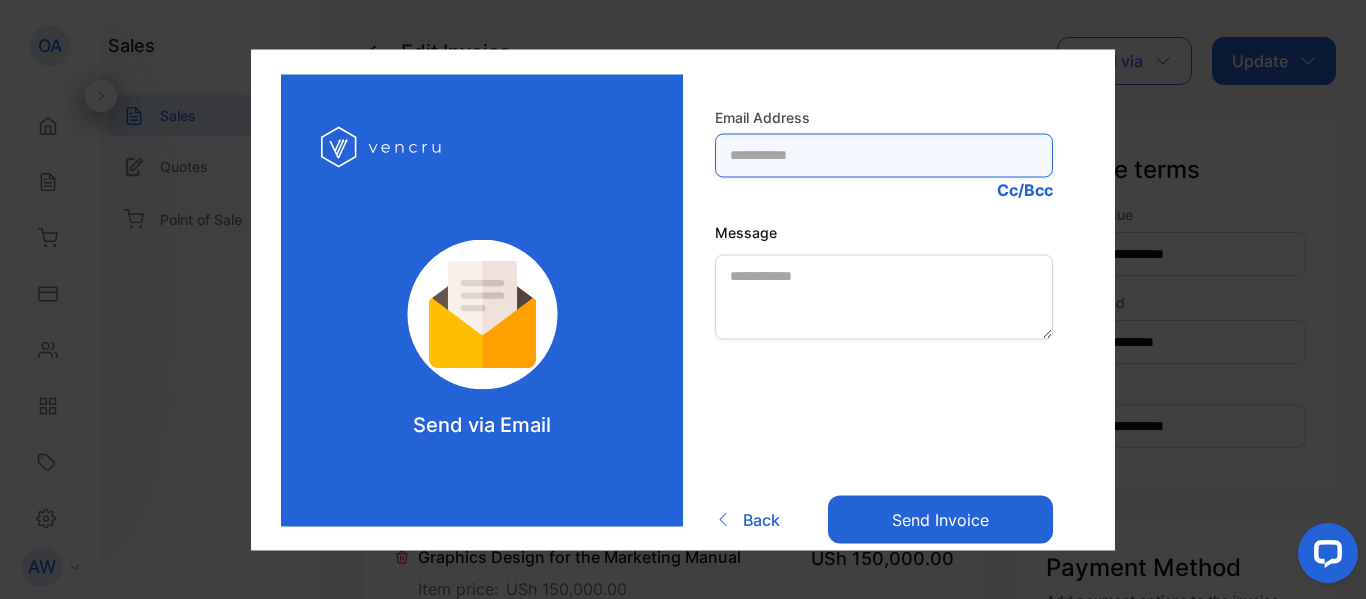 click at bounding box center [884, 155] 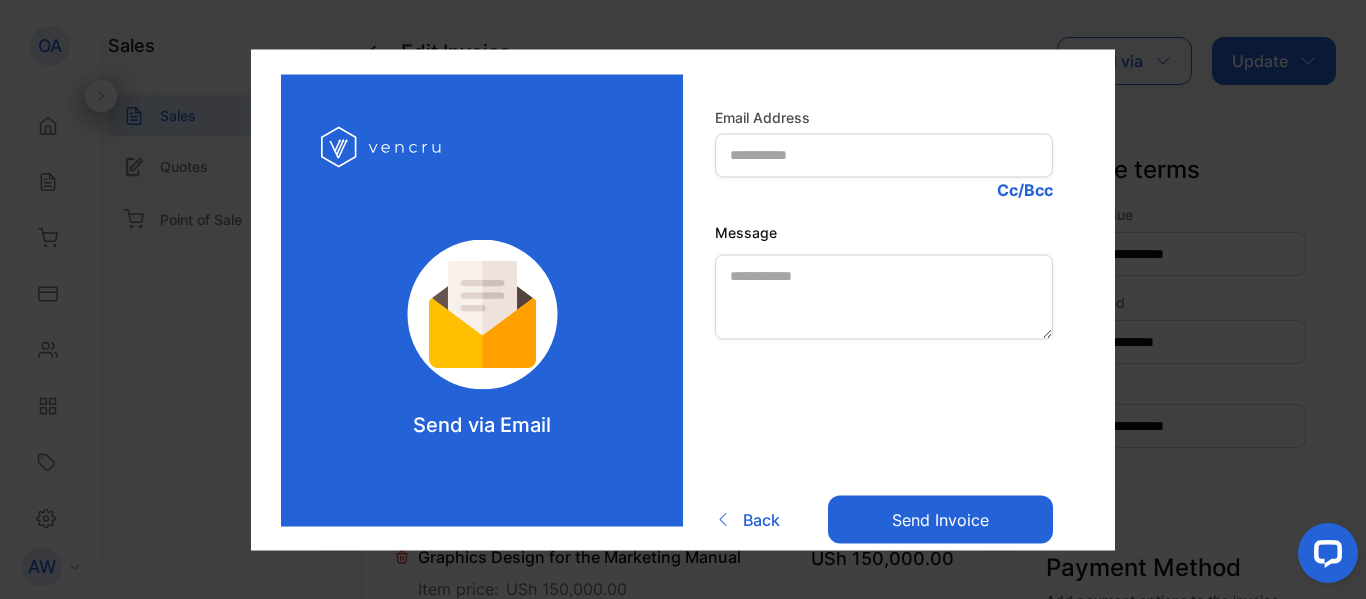 click at bounding box center [729, 519] 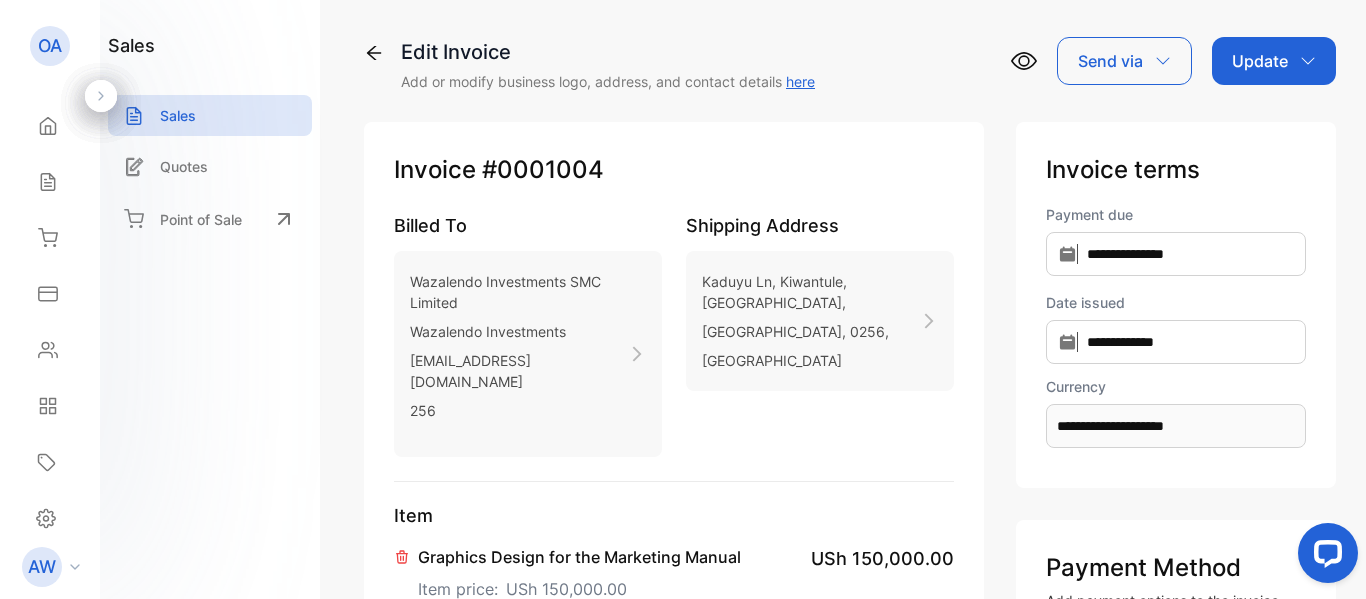 click on "Update" at bounding box center [1260, 61] 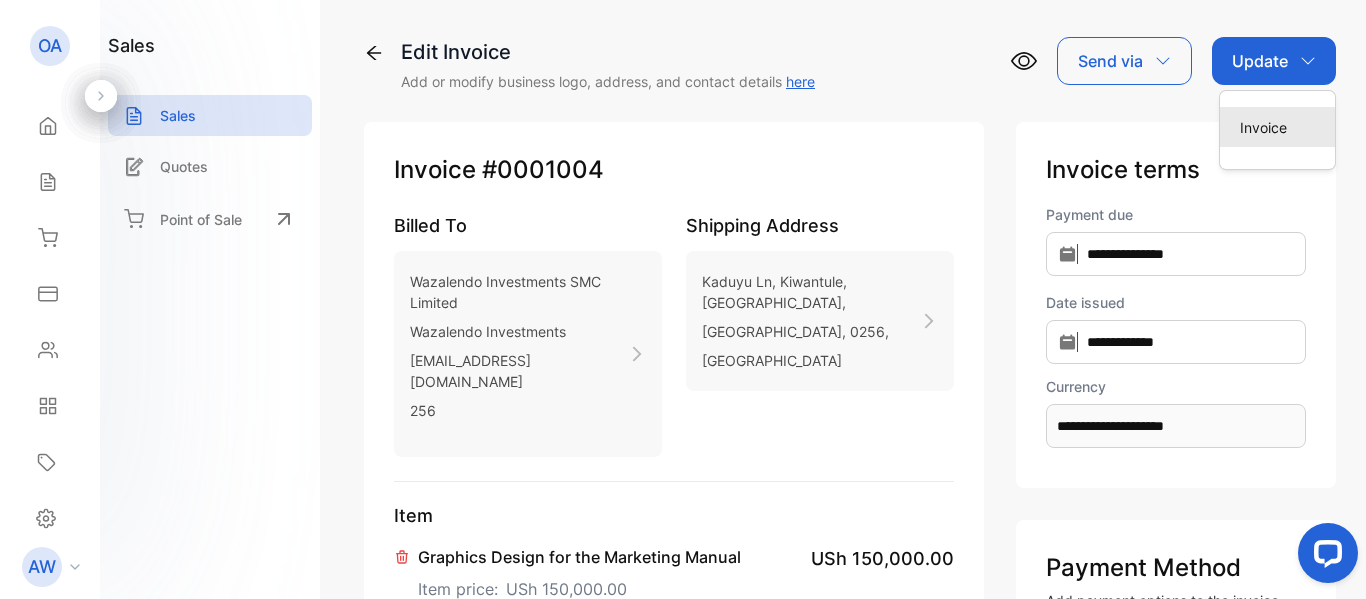 click on "Invoice" at bounding box center (1277, 127) 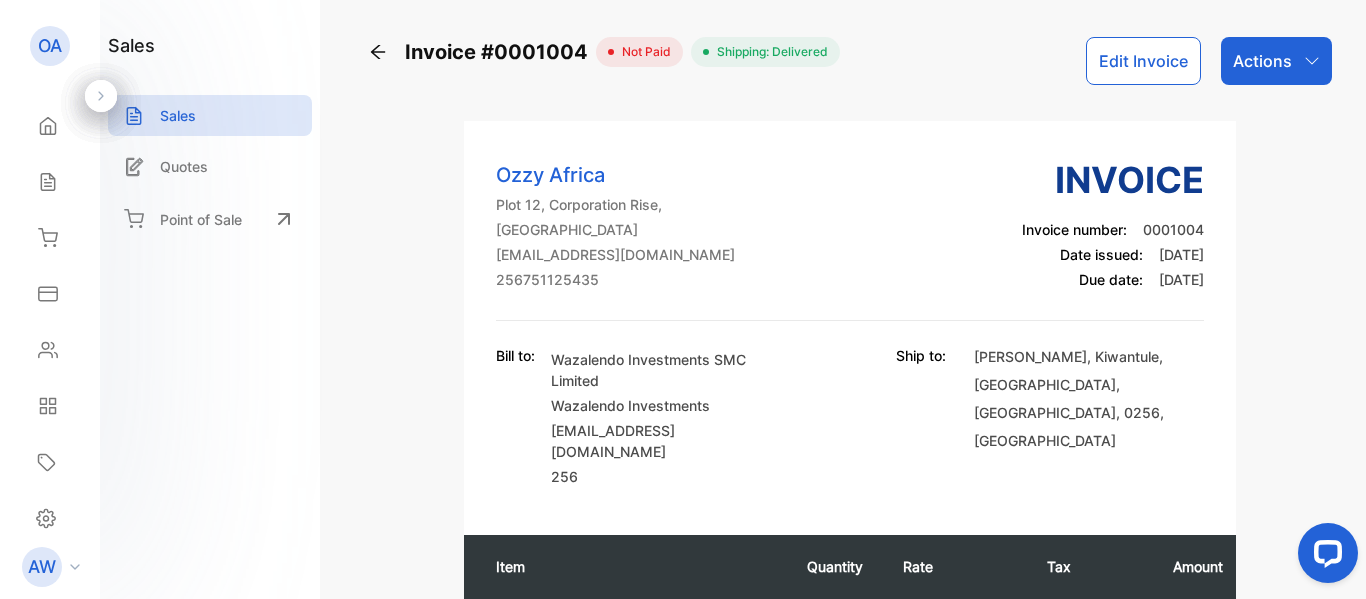 click on "Actions" at bounding box center (1276, 61) 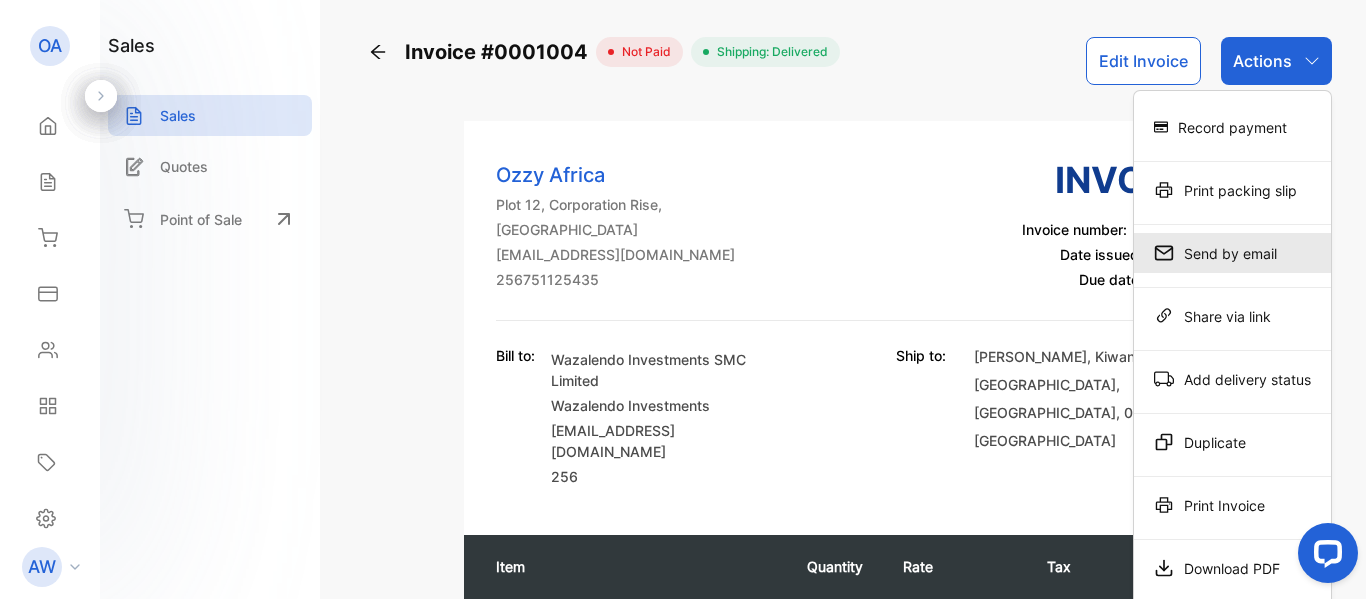 click on "Send by email" at bounding box center (1232, 253) 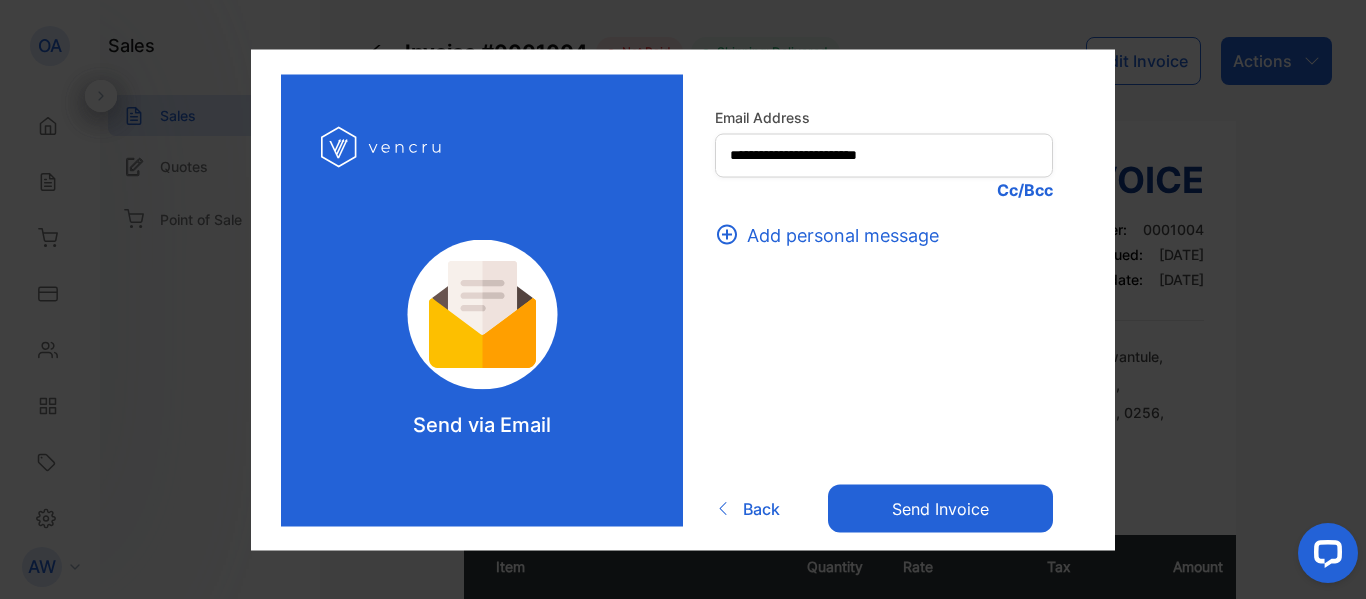 click on "Add personal message" at bounding box center [843, 234] 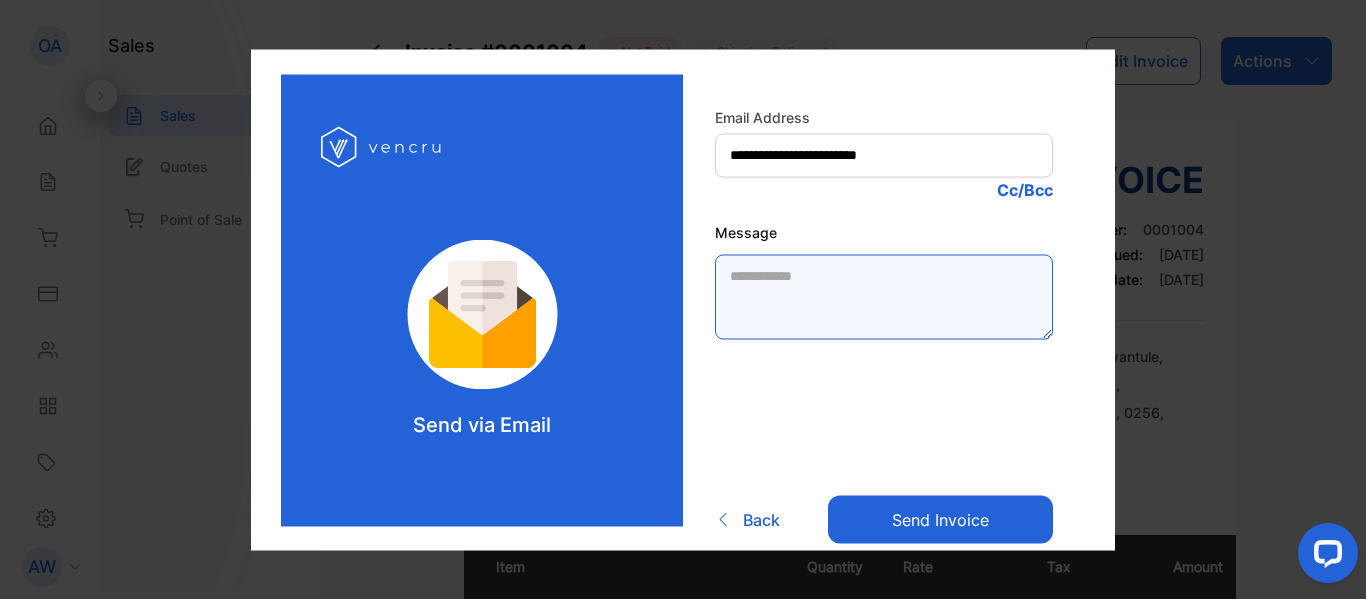 click on "Message" at bounding box center (884, 296) 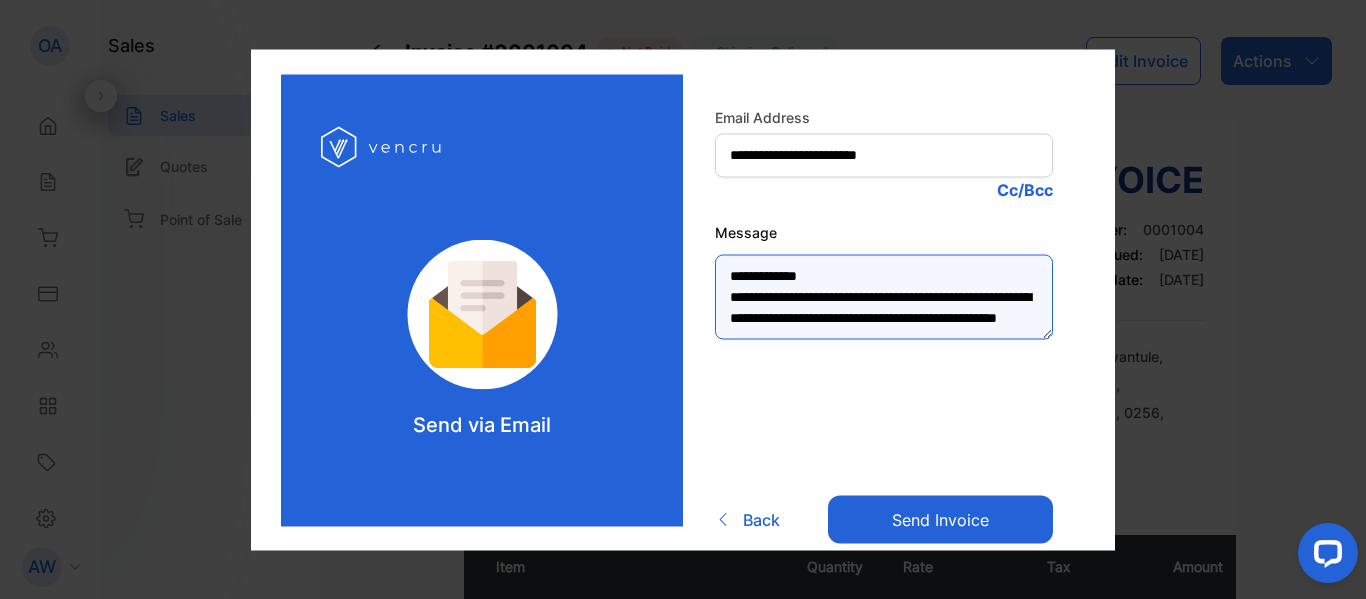 scroll, scrollTop: 51, scrollLeft: 0, axis: vertical 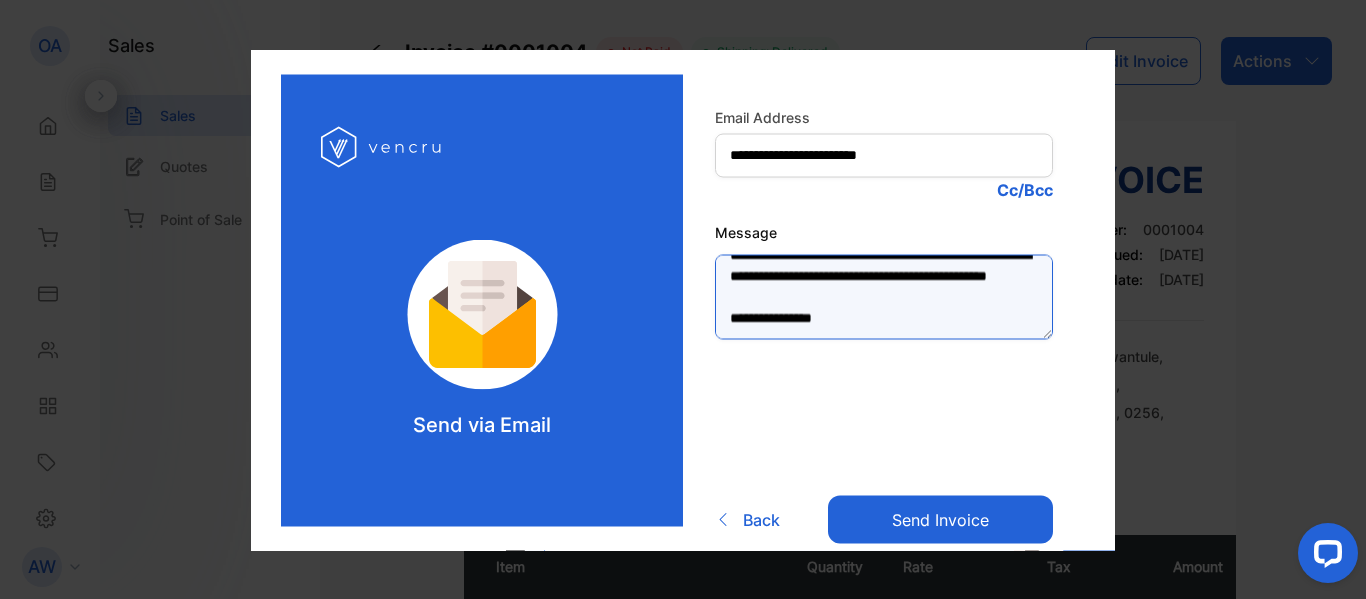 type on "**********" 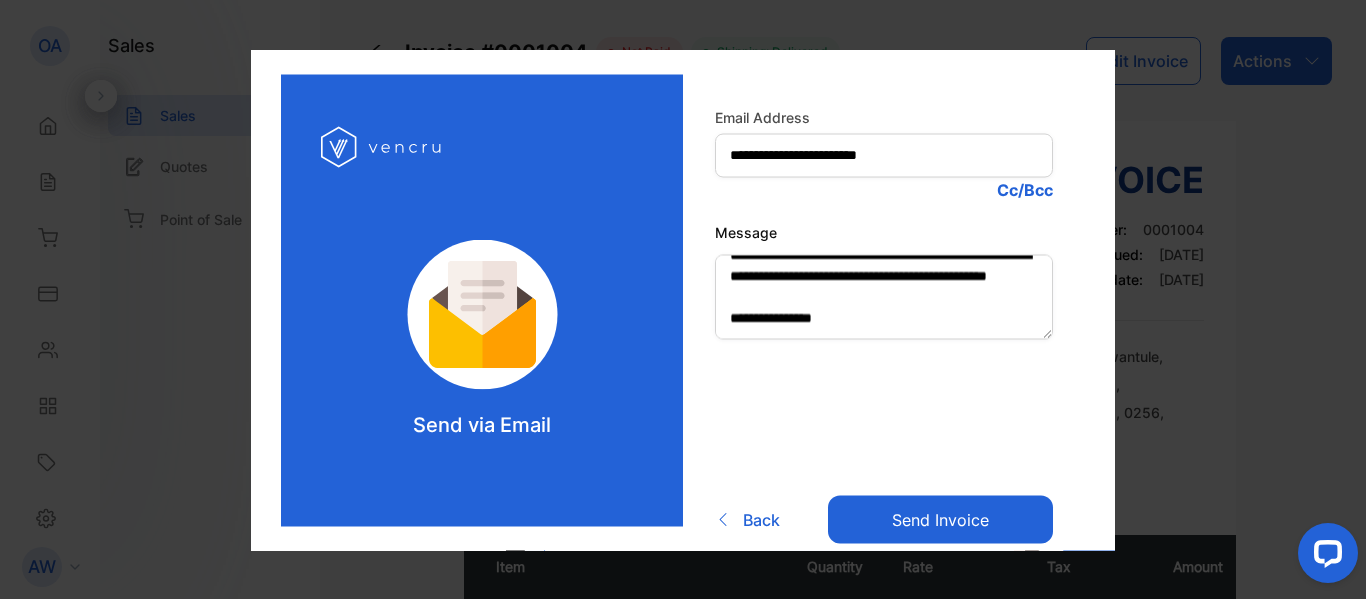 click on "Send invoice" at bounding box center (940, 519) 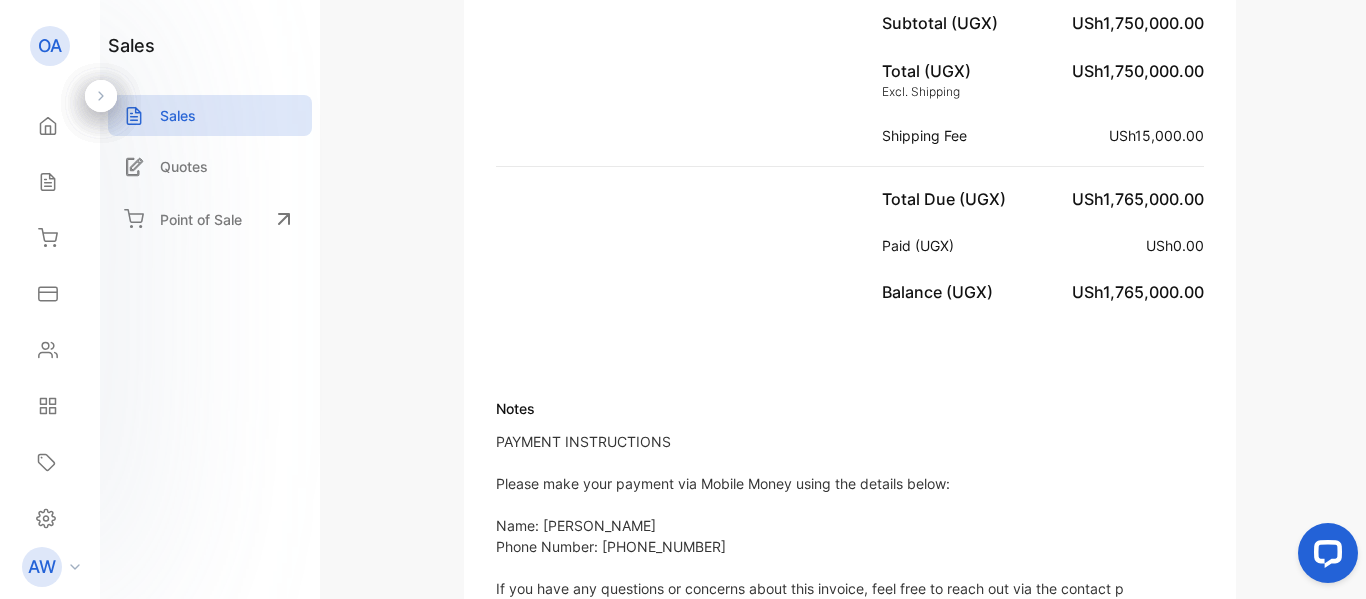 scroll, scrollTop: 949, scrollLeft: 0, axis: vertical 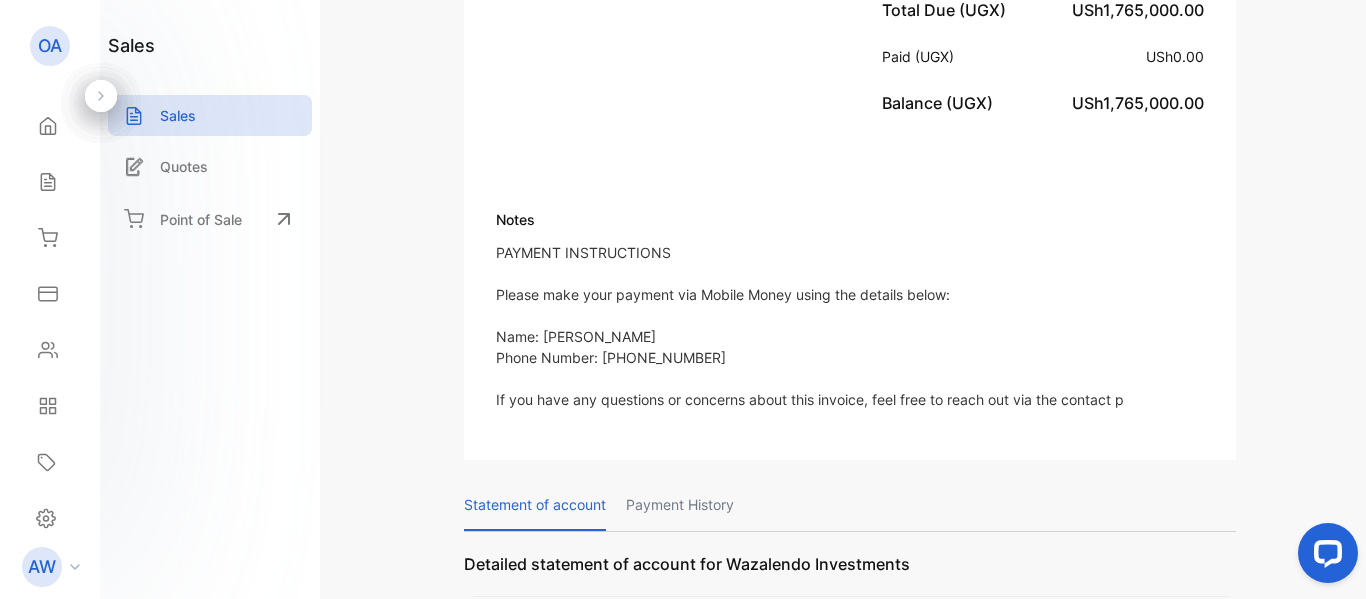 click on "USh1,765,000.00" at bounding box center [1138, 103] 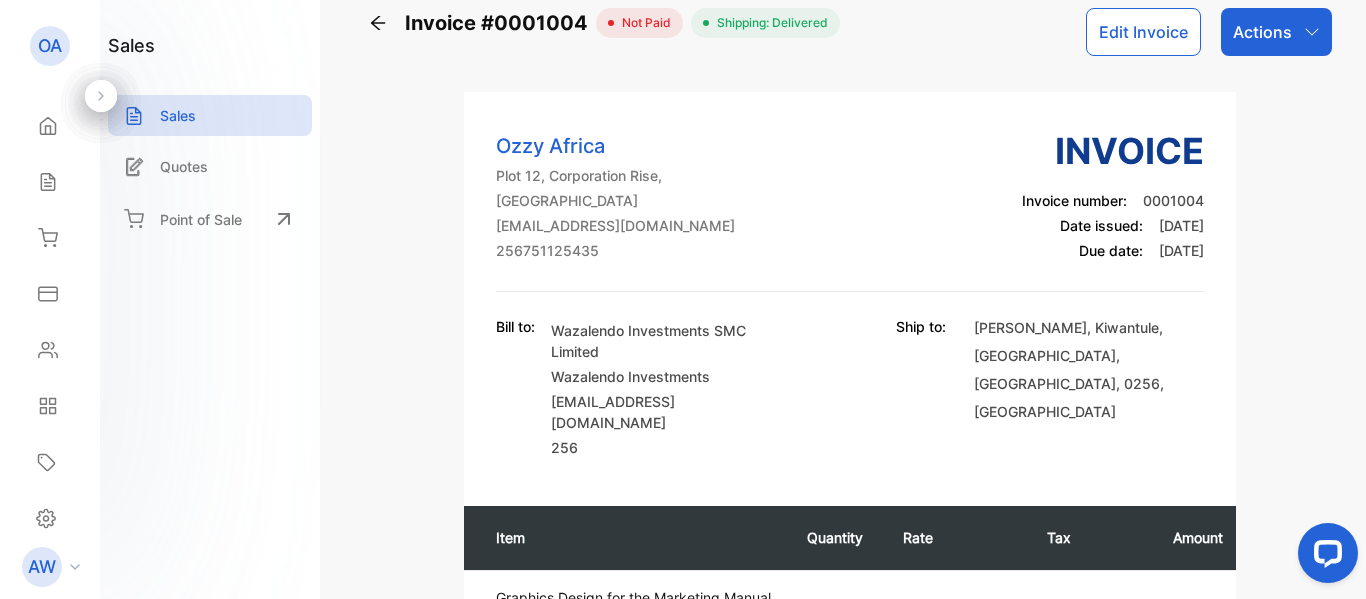 scroll, scrollTop: 0, scrollLeft: 0, axis: both 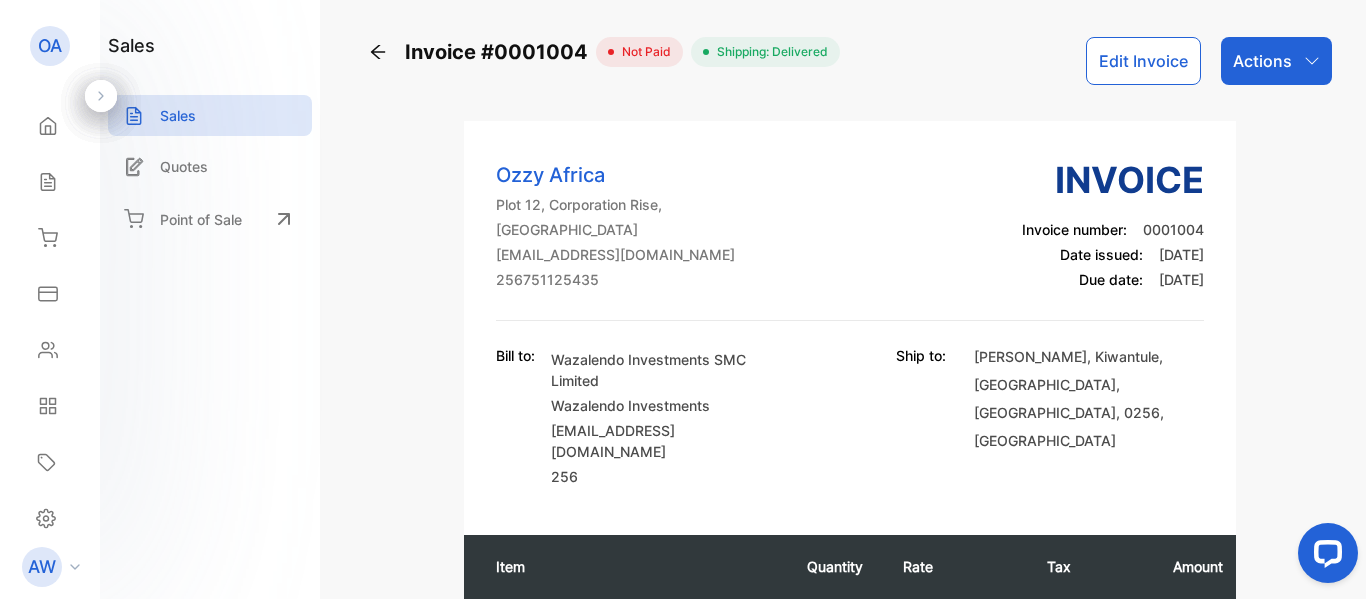 click on "Edit Invoice" at bounding box center (1143, 61) 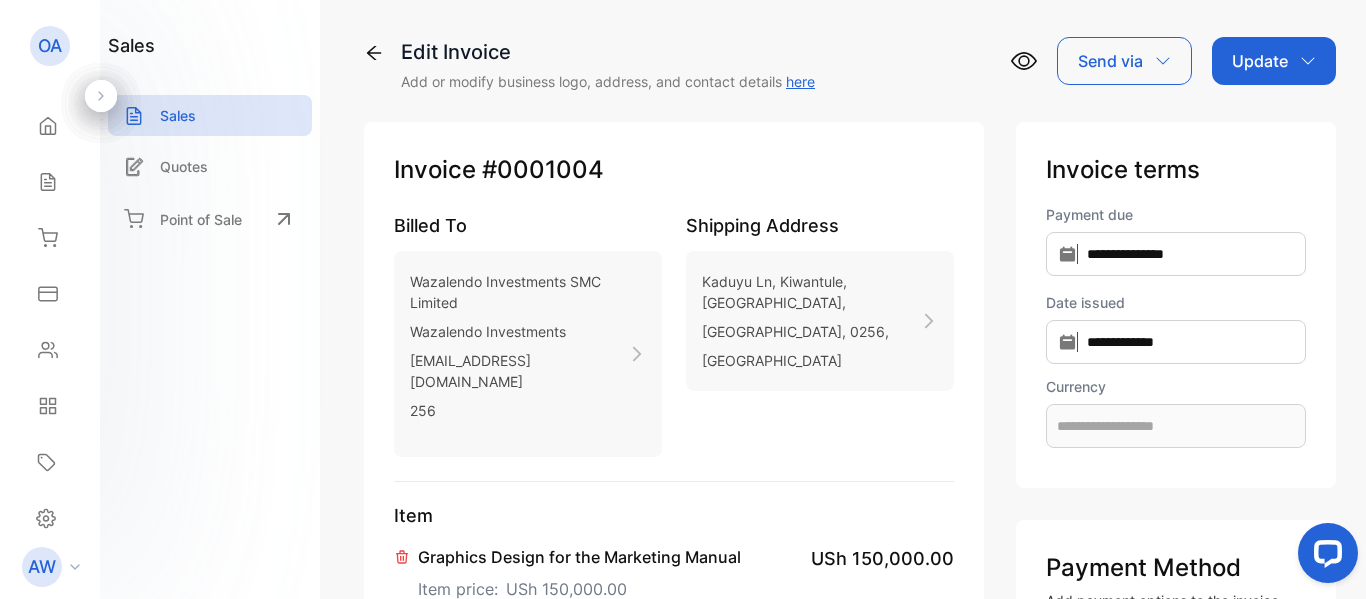 type on "**********" 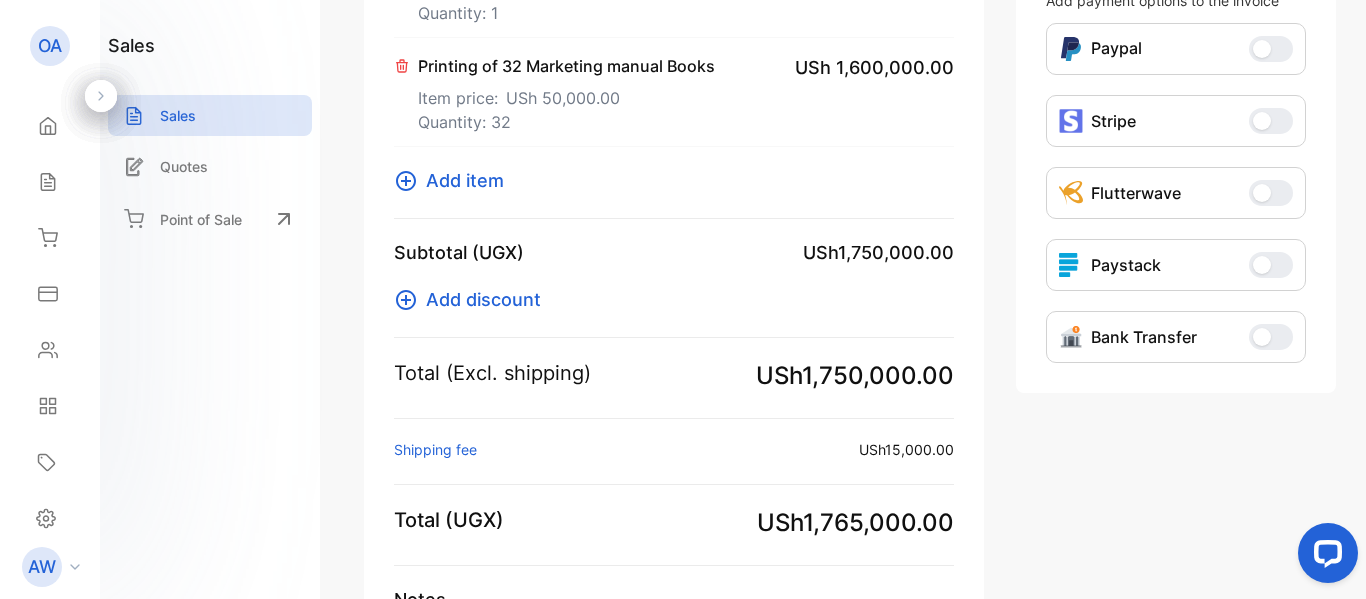 scroll, scrollTop: 776, scrollLeft: 0, axis: vertical 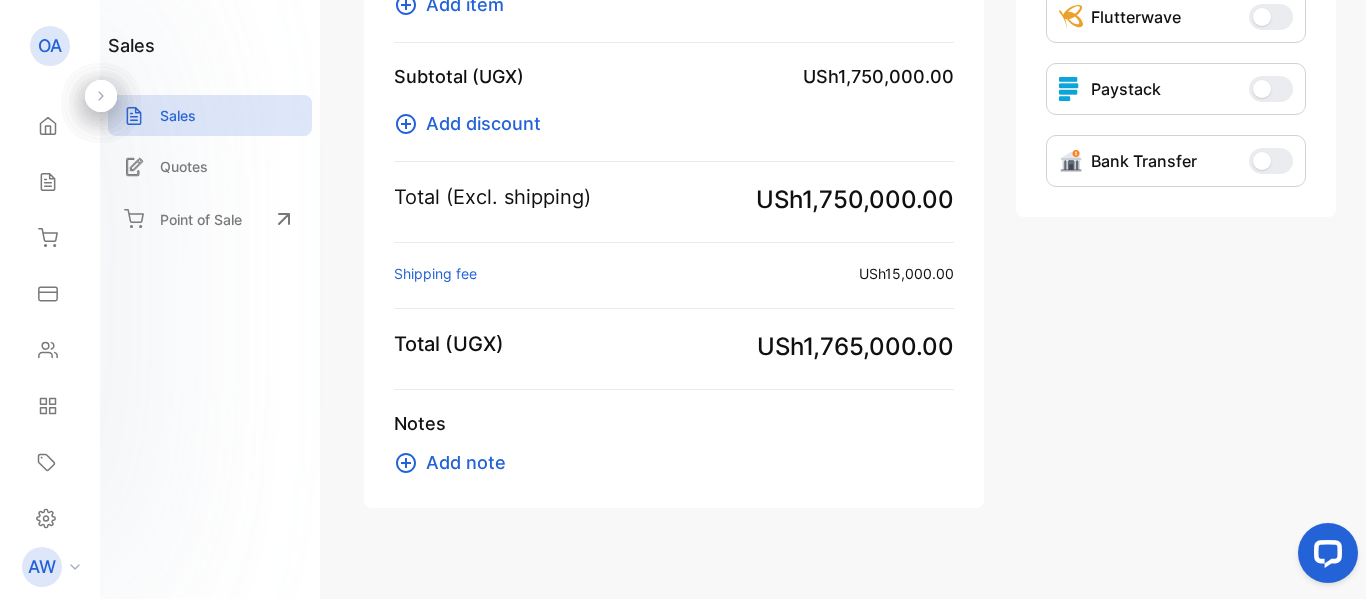 click on "Shipping fee  :" at bounding box center [435, 273] 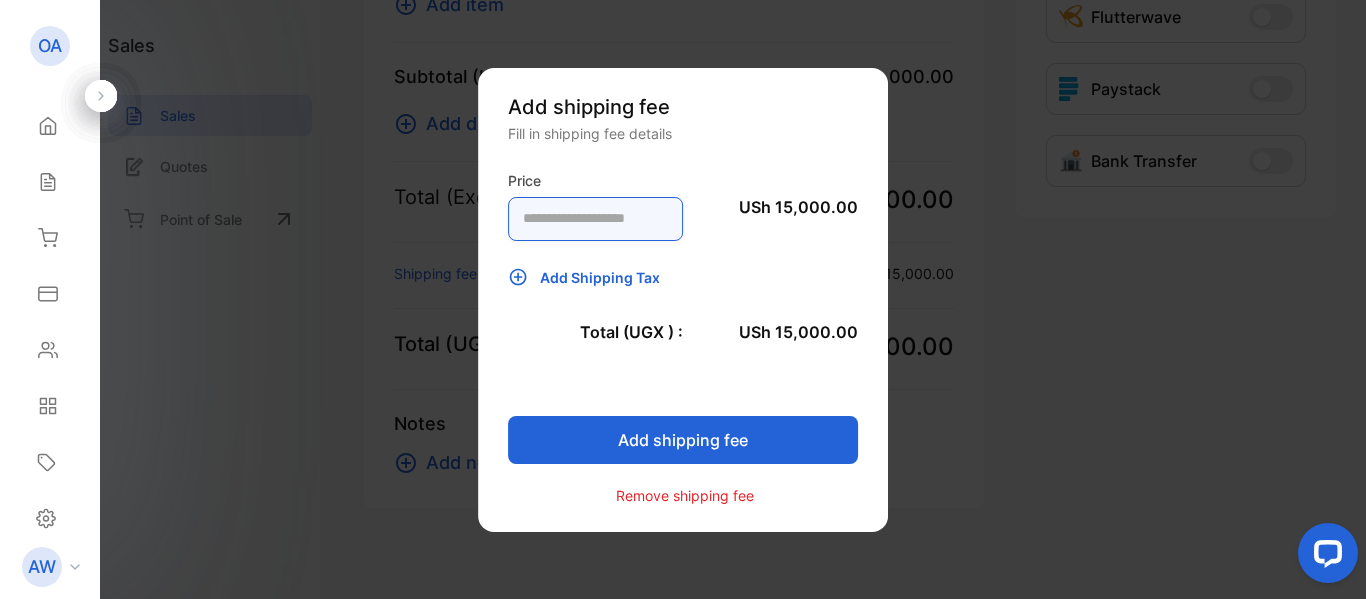 click on "*****" at bounding box center (595, 219) 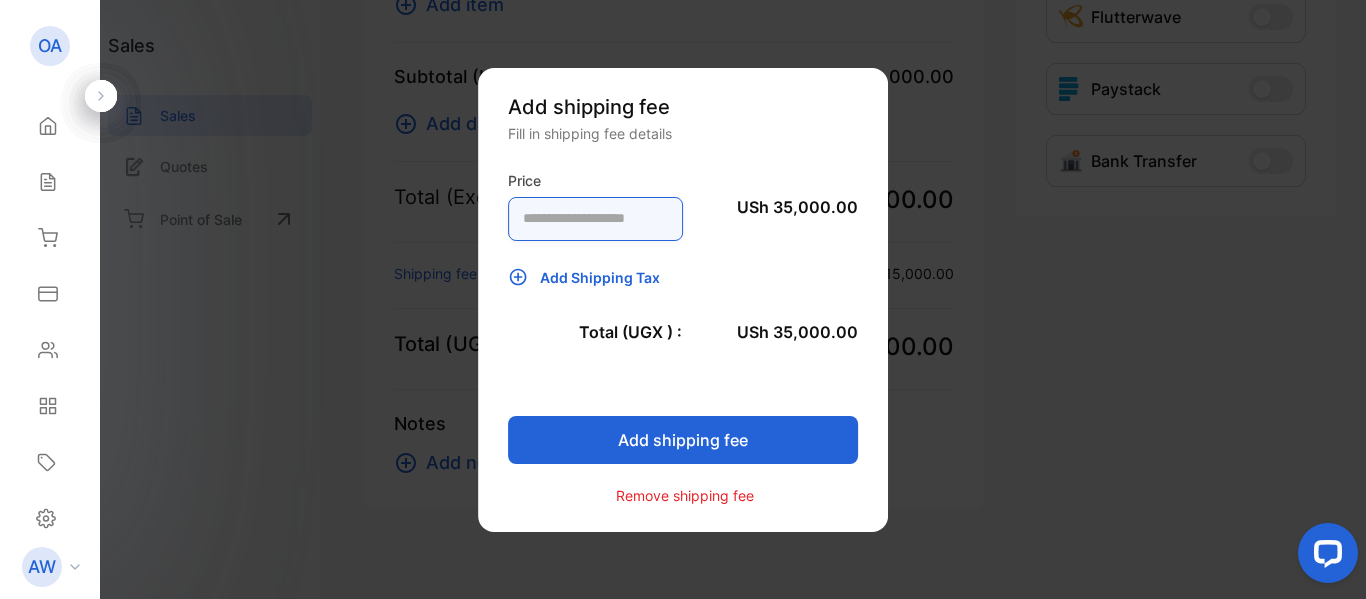 type on "*****" 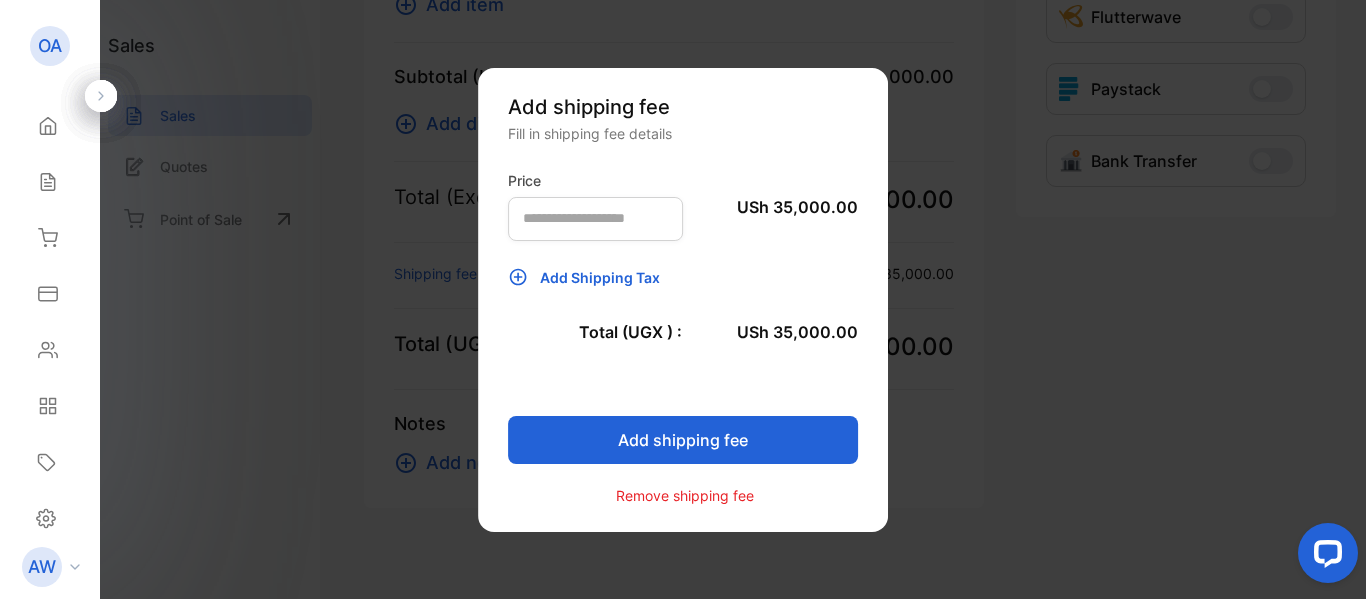click on "Add shipping fee" at bounding box center [683, 440] 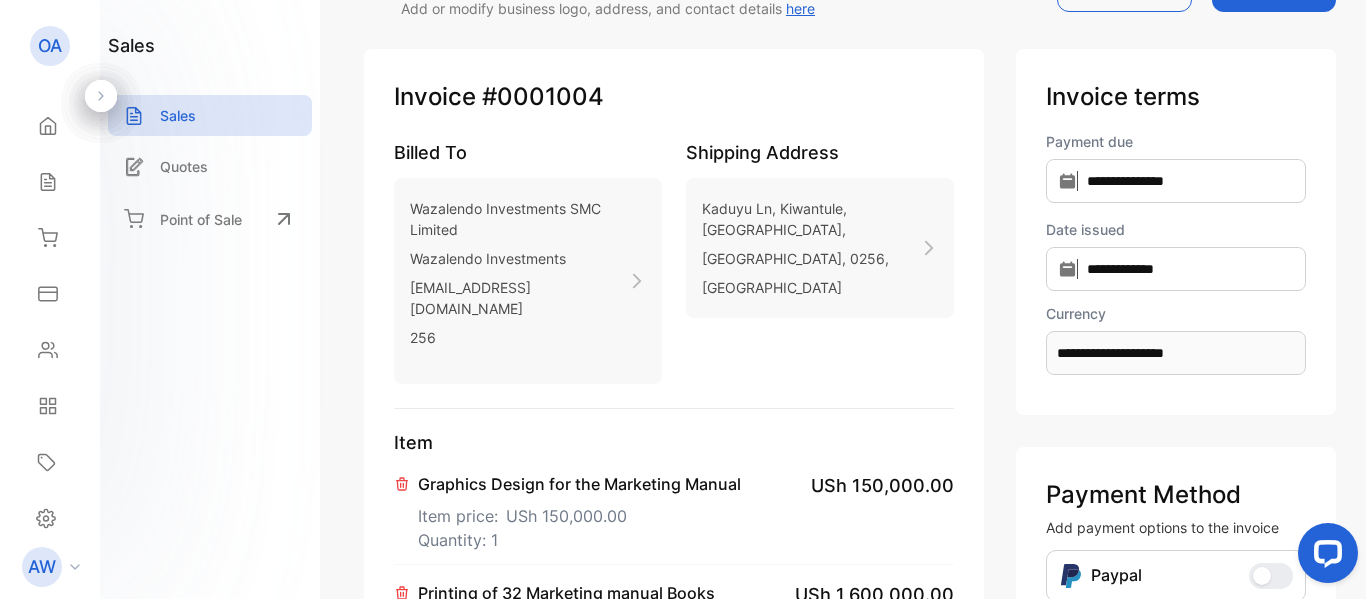 scroll, scrollTop: 0, scrollLeft: 0, axis: both 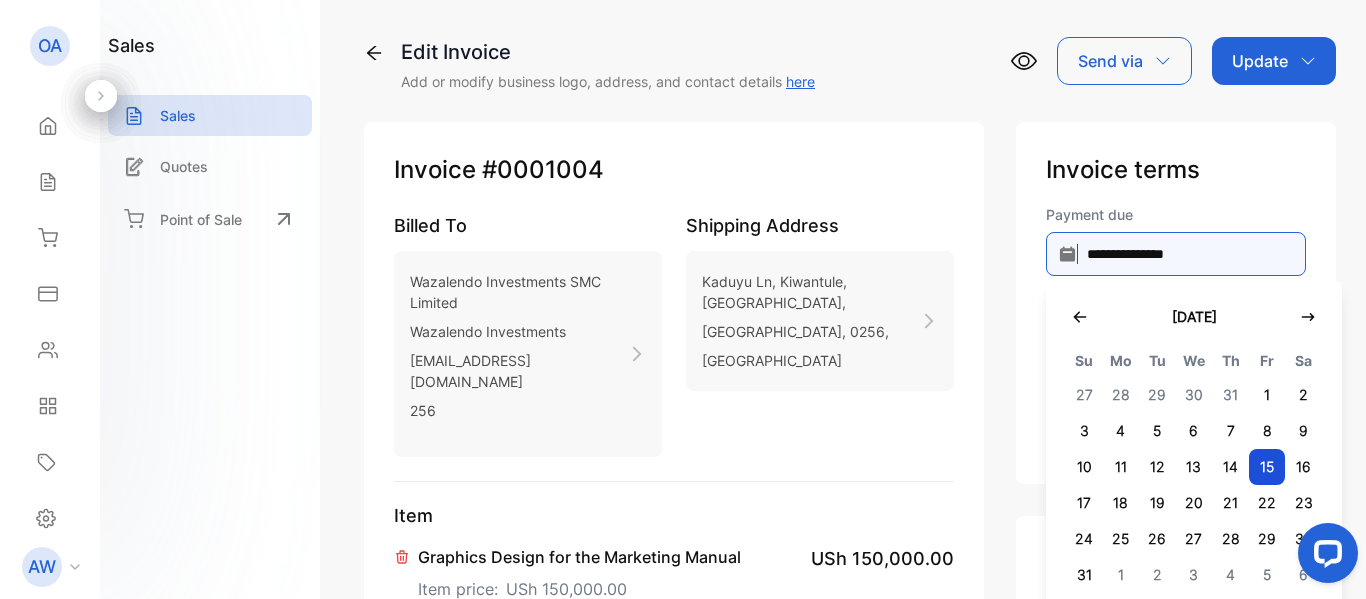 click on "**********" at bounding box center (1176, 254) 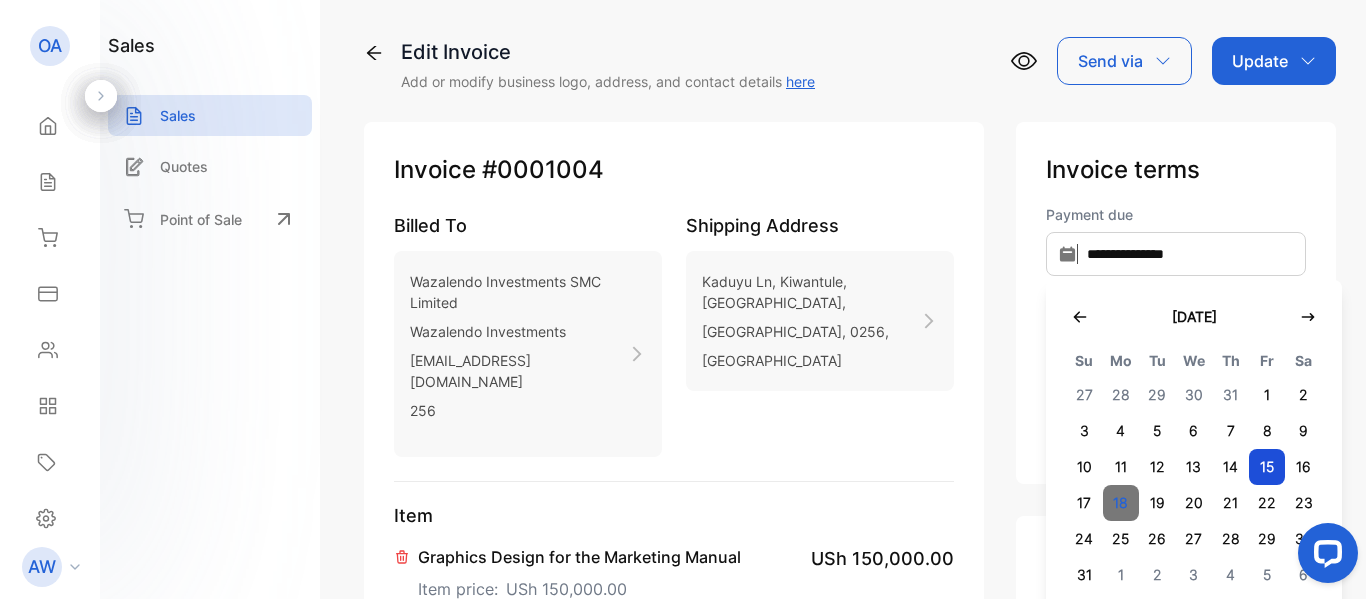 click on "18" at bounding box center (1121, 503) 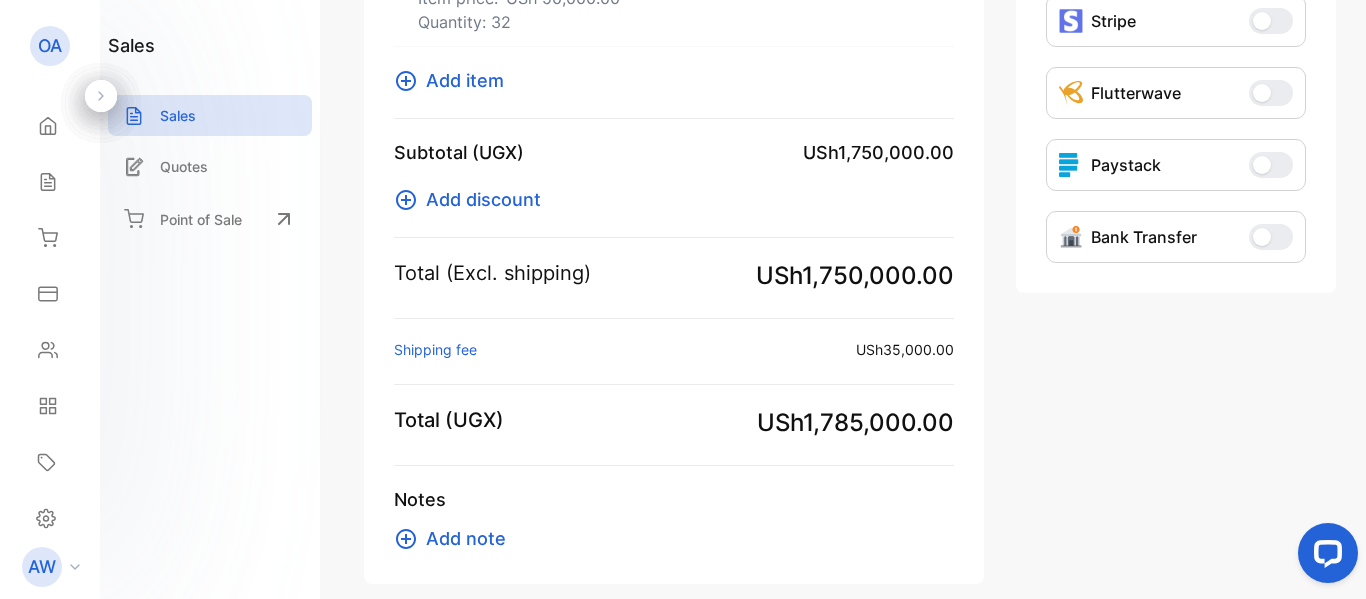 scroll, scrollTop: 776, scrollLeft: 0, axis: vertical 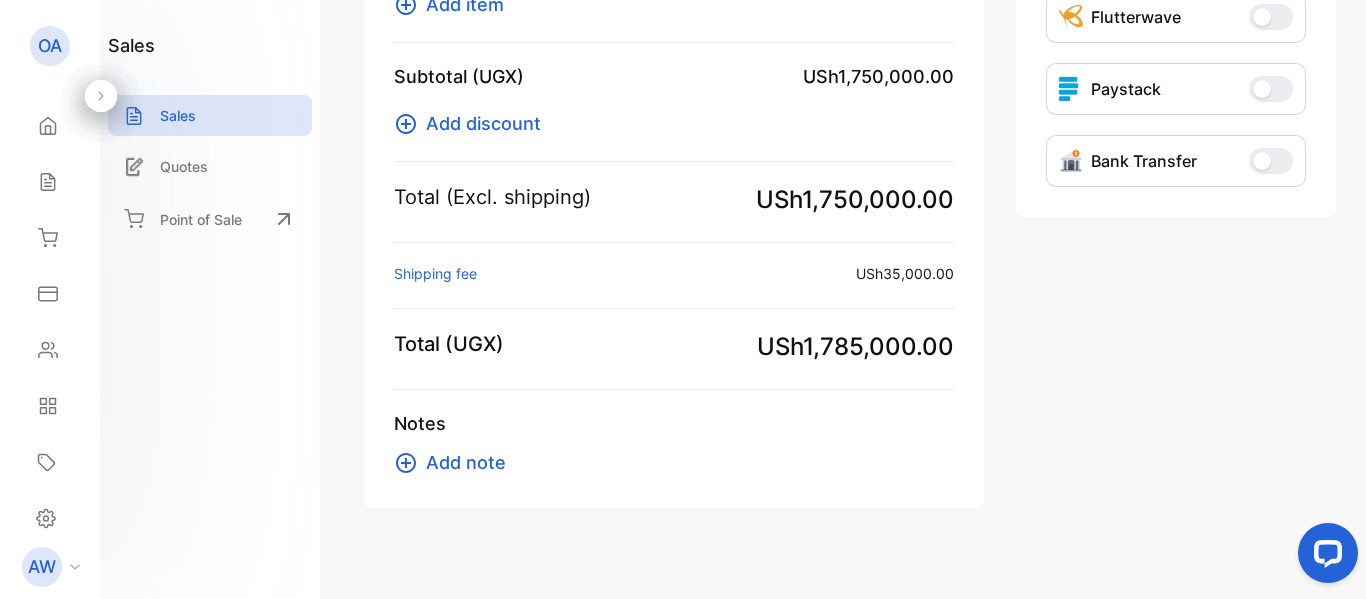 click on "Add note" at bounding box center (466, 462) 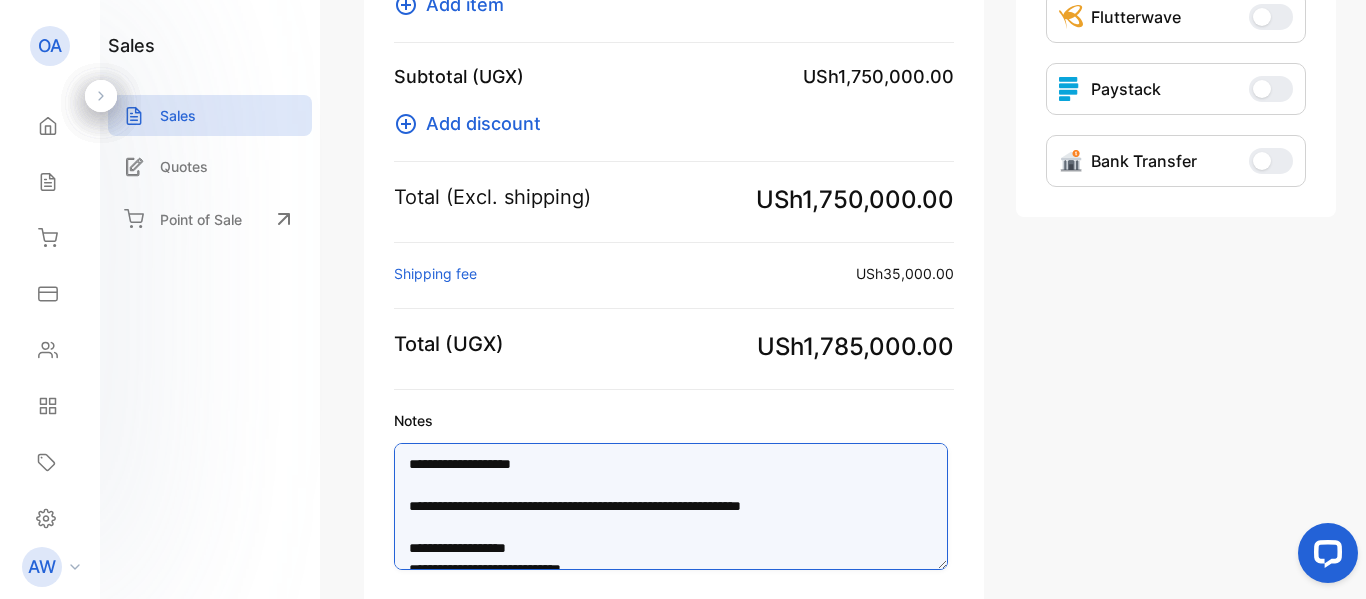 click on "**********" at bounding box center [671, 506] 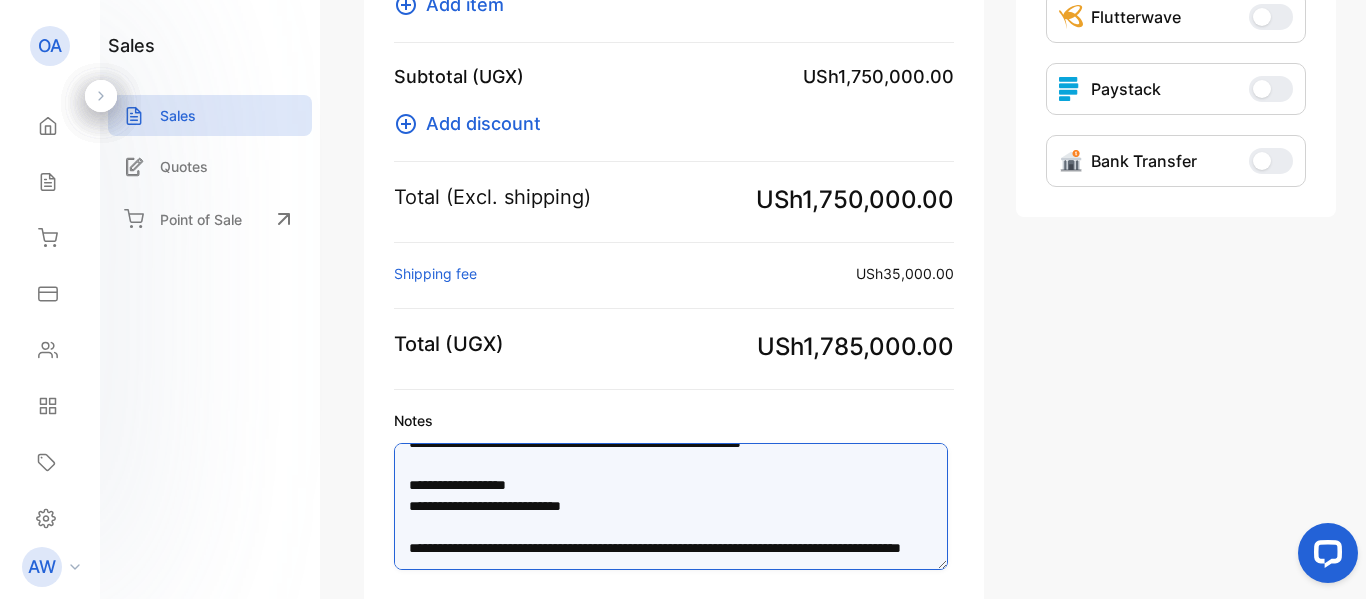 scroll, scrollTop: 84, scrollLeft: 0, axis: vertical 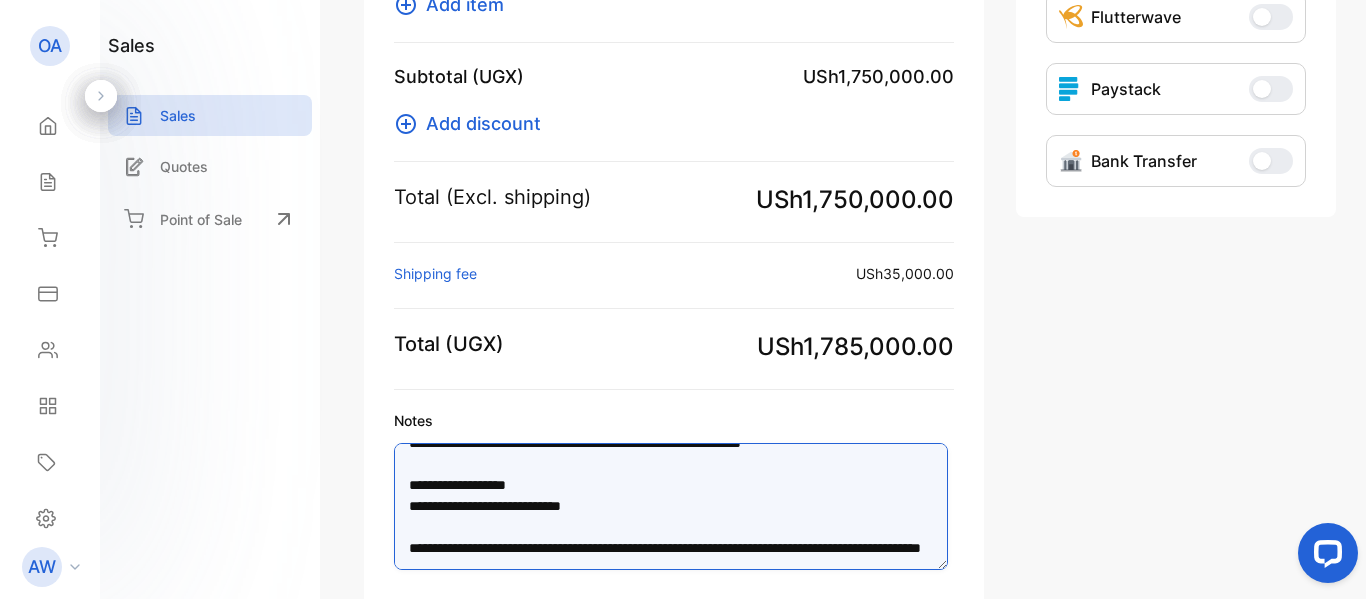click on "**********" at bounding box center (671, 506) 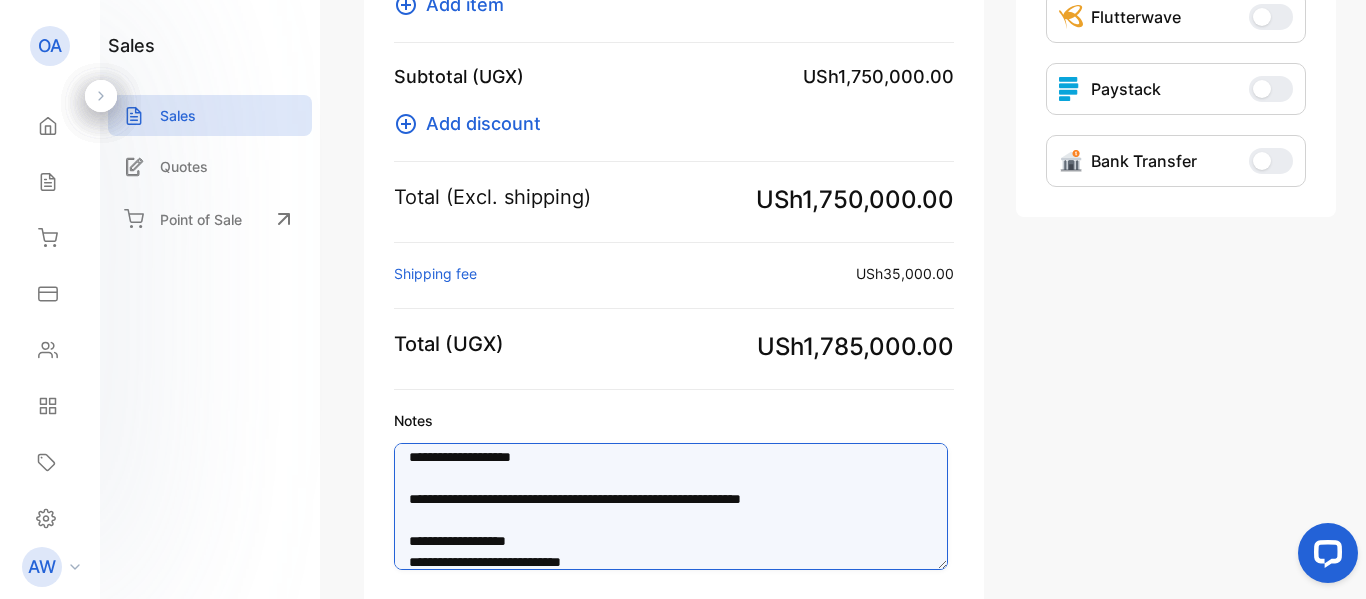 scroll, scrollTop: 0, scrollLeft: 0, axis: both 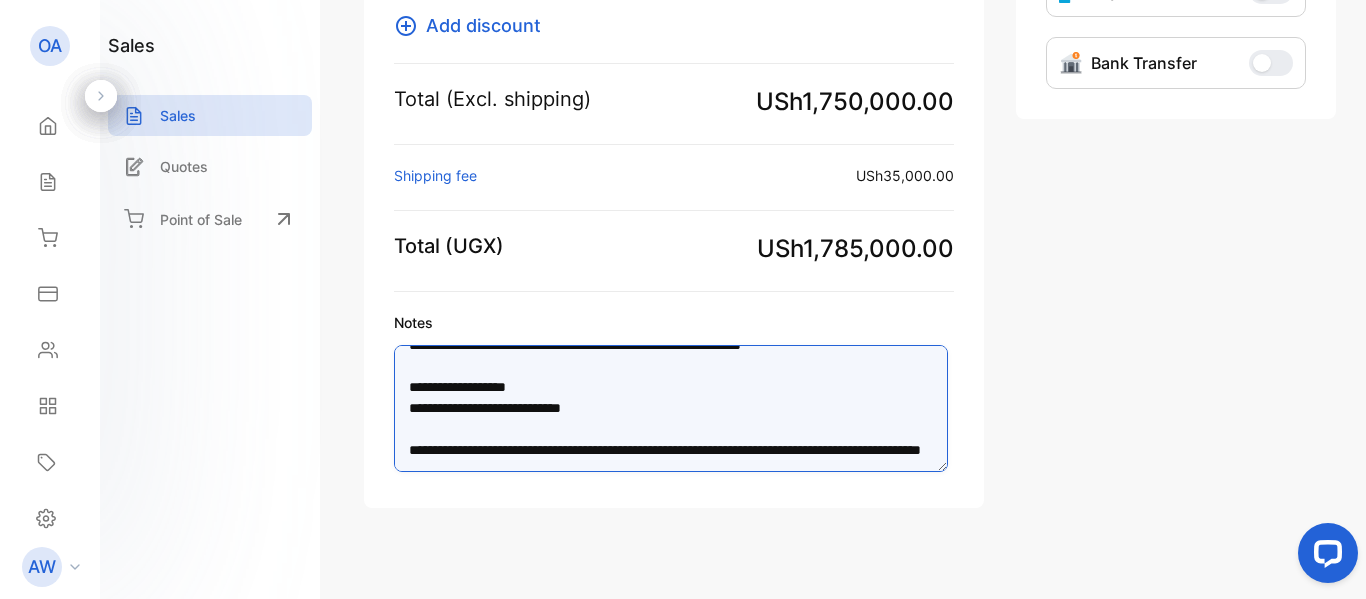click on "**********" at bounding box center (671, 408) 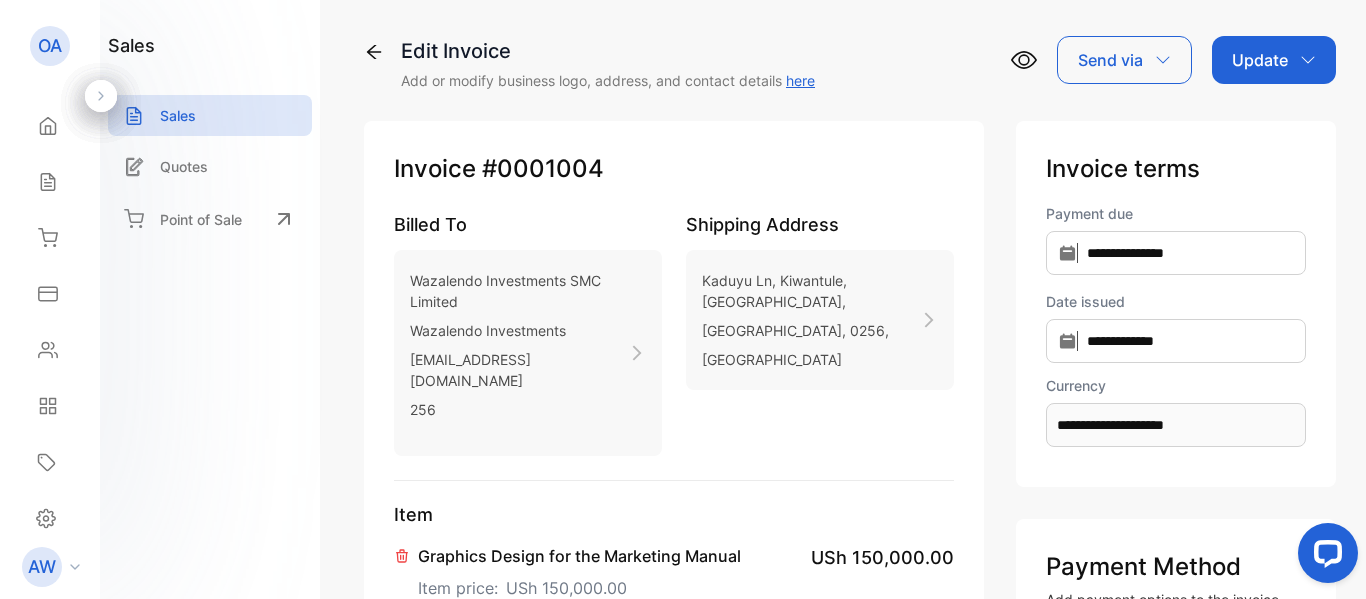 scroll, scrollTop: 0, scrollLeft: 0, axis: both 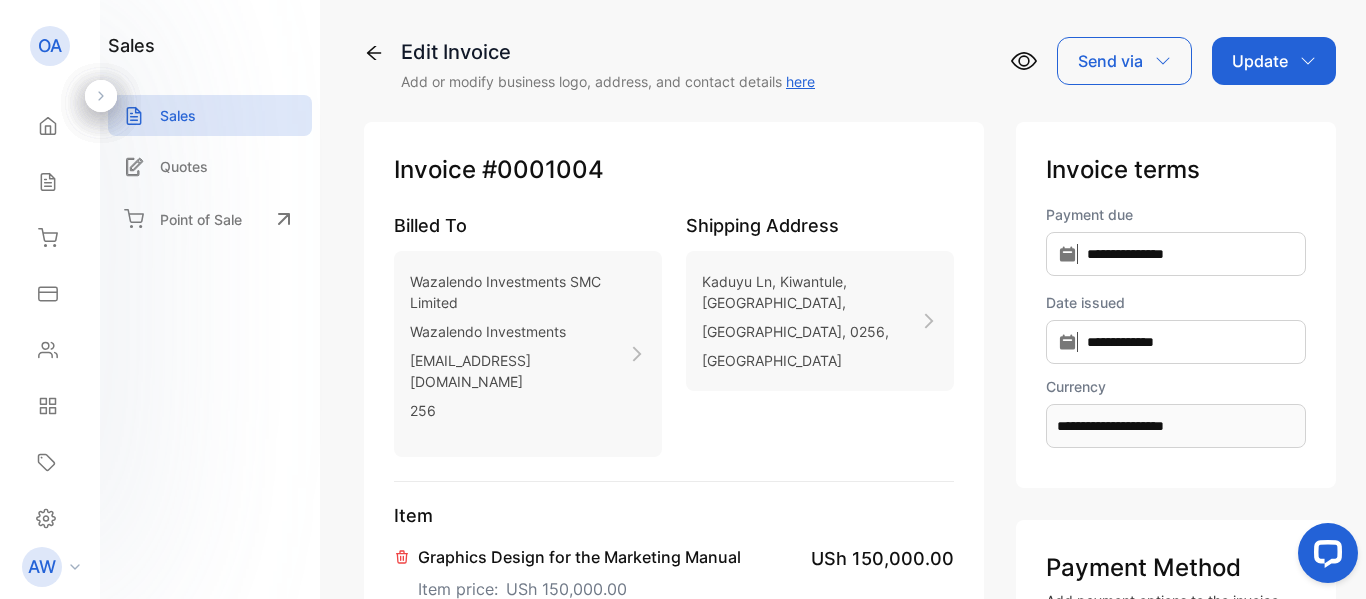 click on "Update" at bounding box center [1274, 61] 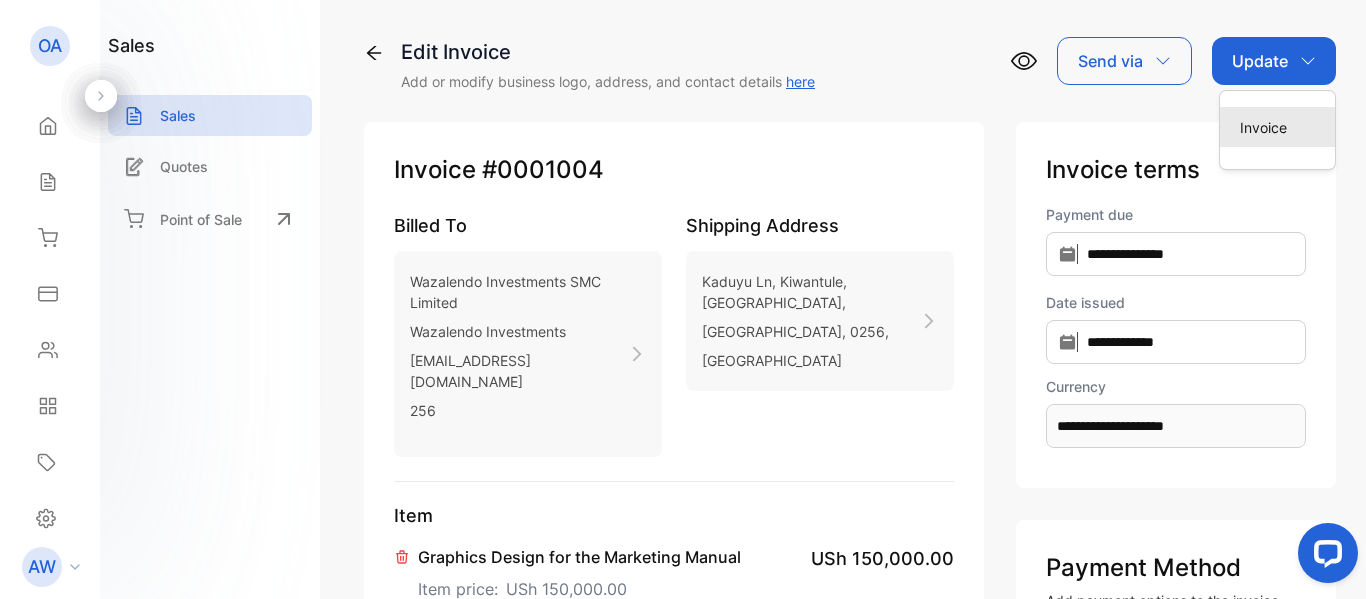 click on "Invoice" at bounding box center [1277, 127] 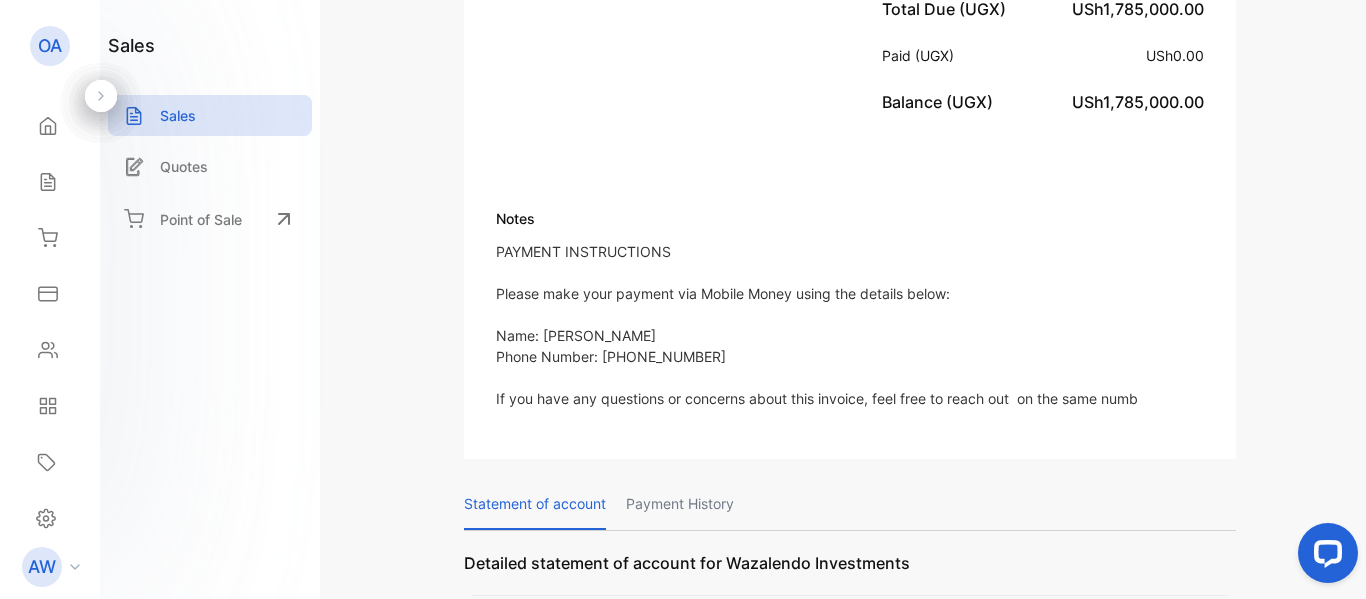 scroll, scrollTop: 949, scrollLeft: 0, axis: vertical 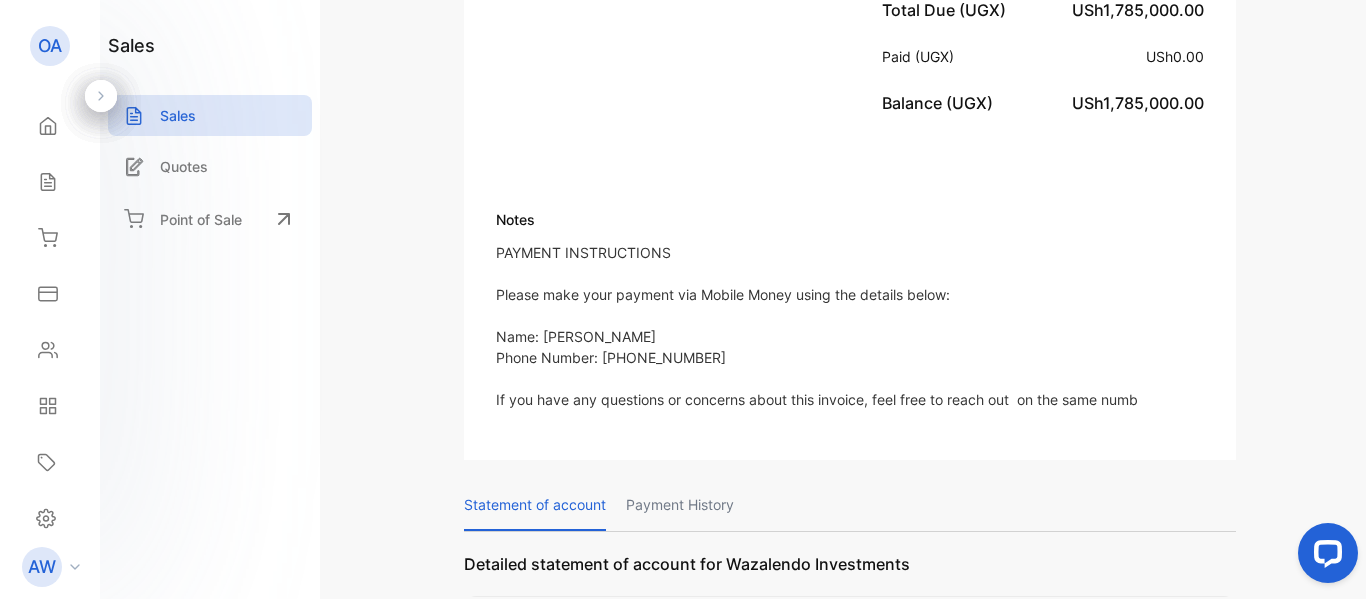 click on "Payment History" at bounding box center (680, 505) 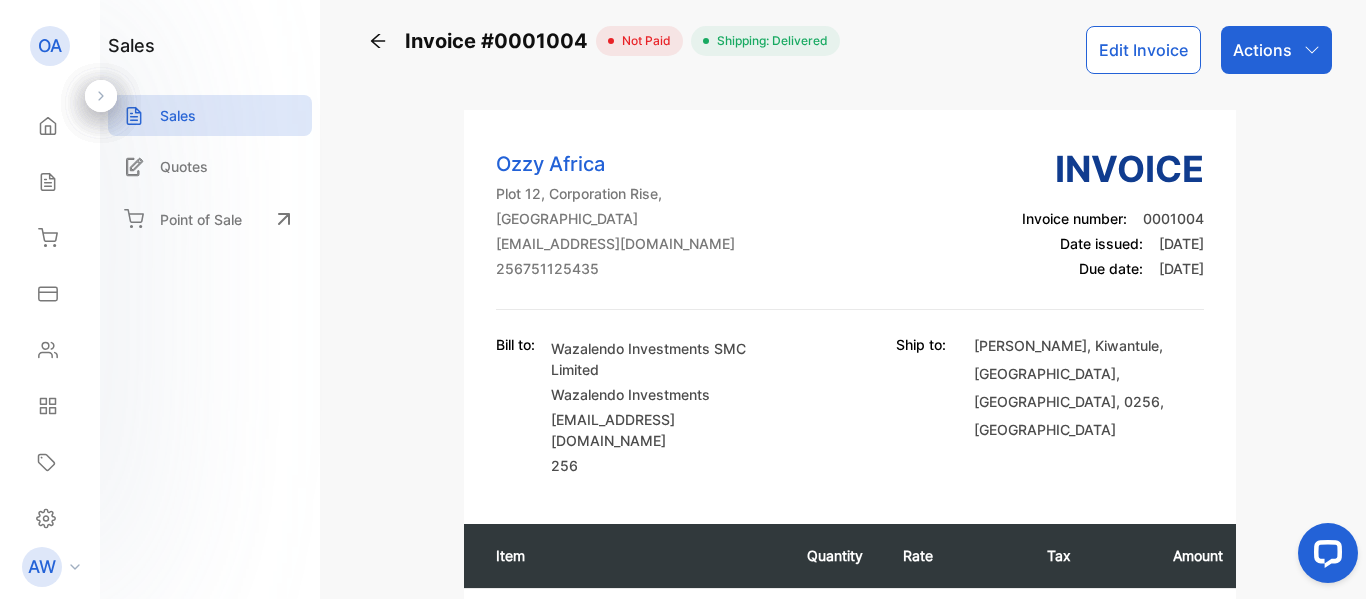 scroll, scrollTop: 0, scrollLeft: 0, axis: both 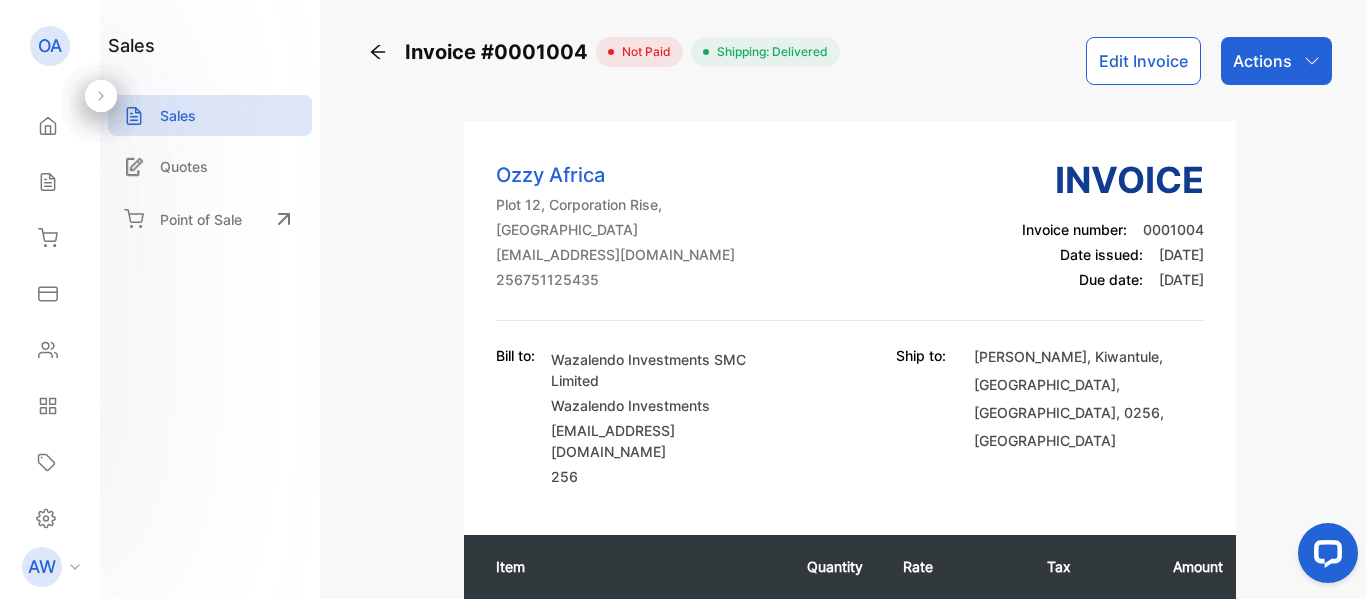 click on "Actions" at bounding box center [1276, 61] 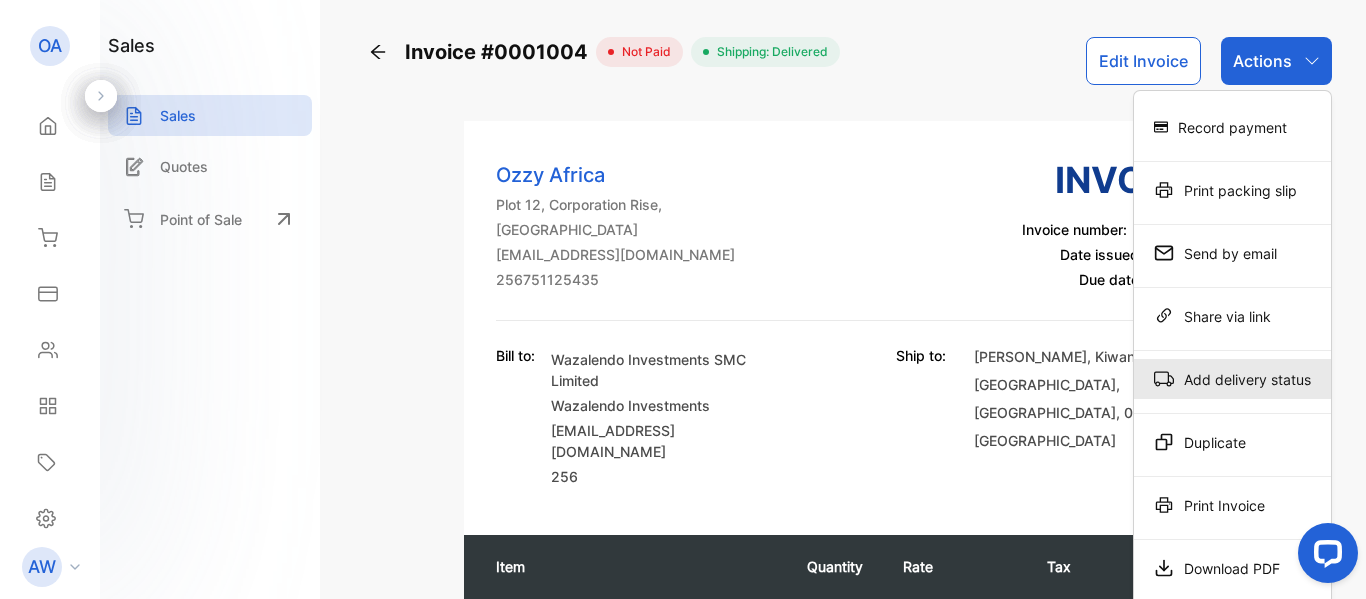 click on "Add delivery status" at bounding box center (1232, 379) 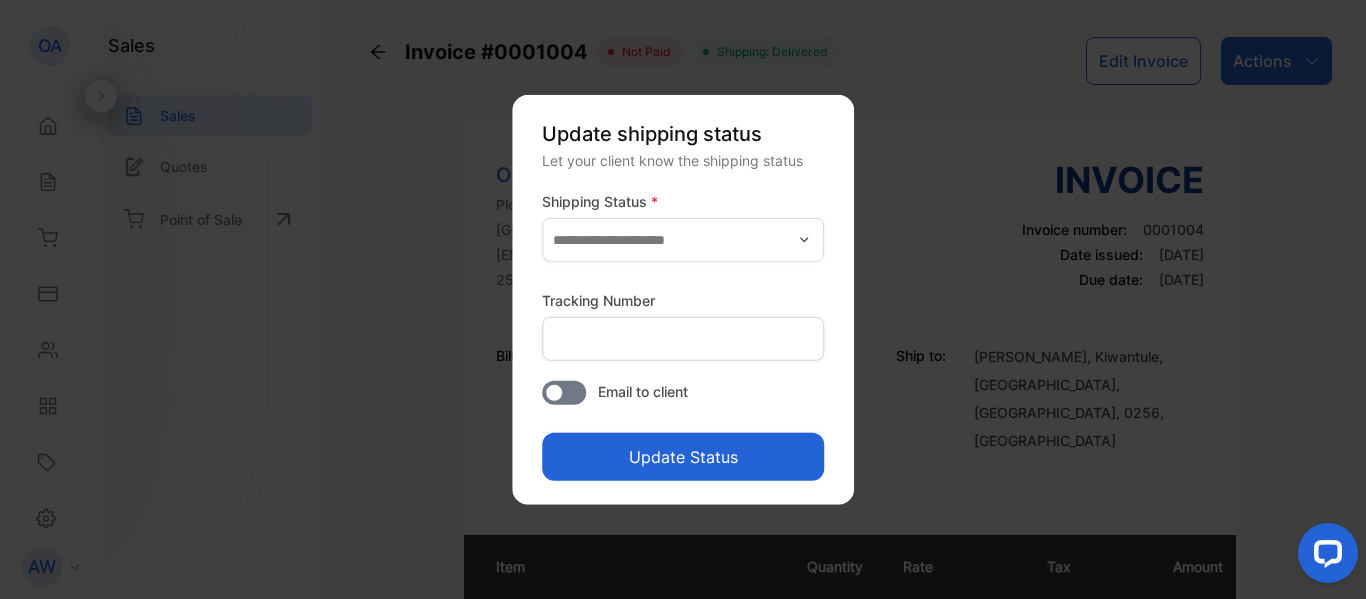 click 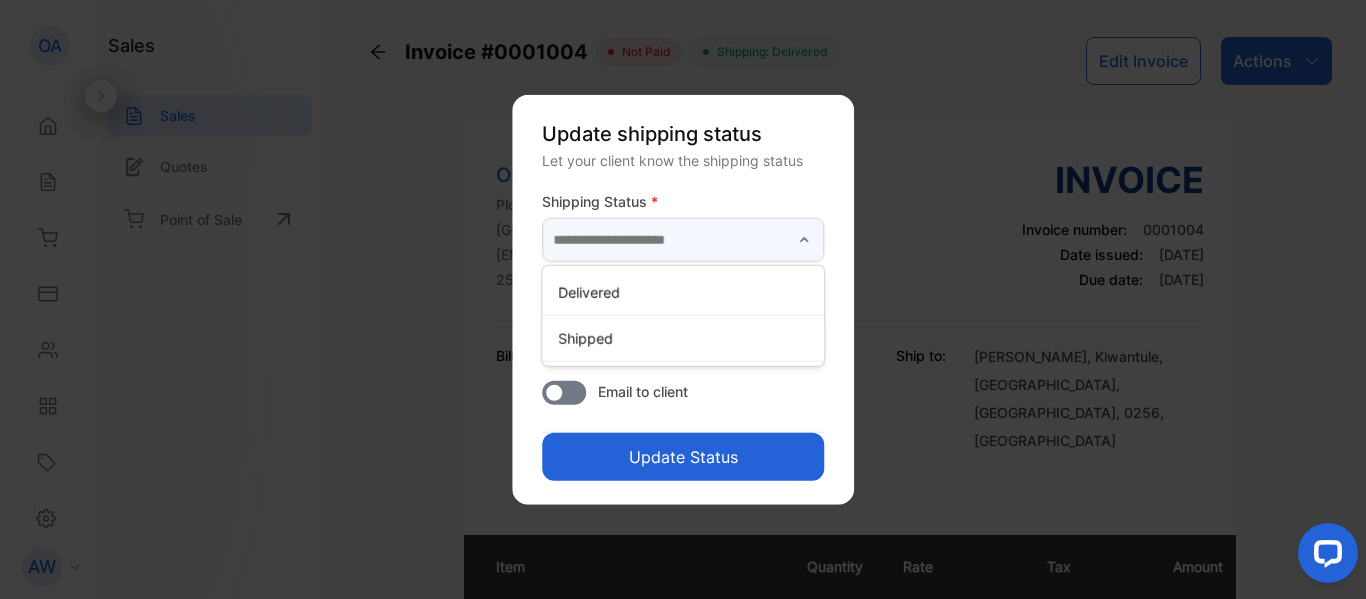 click at bounding box center [683, 240] 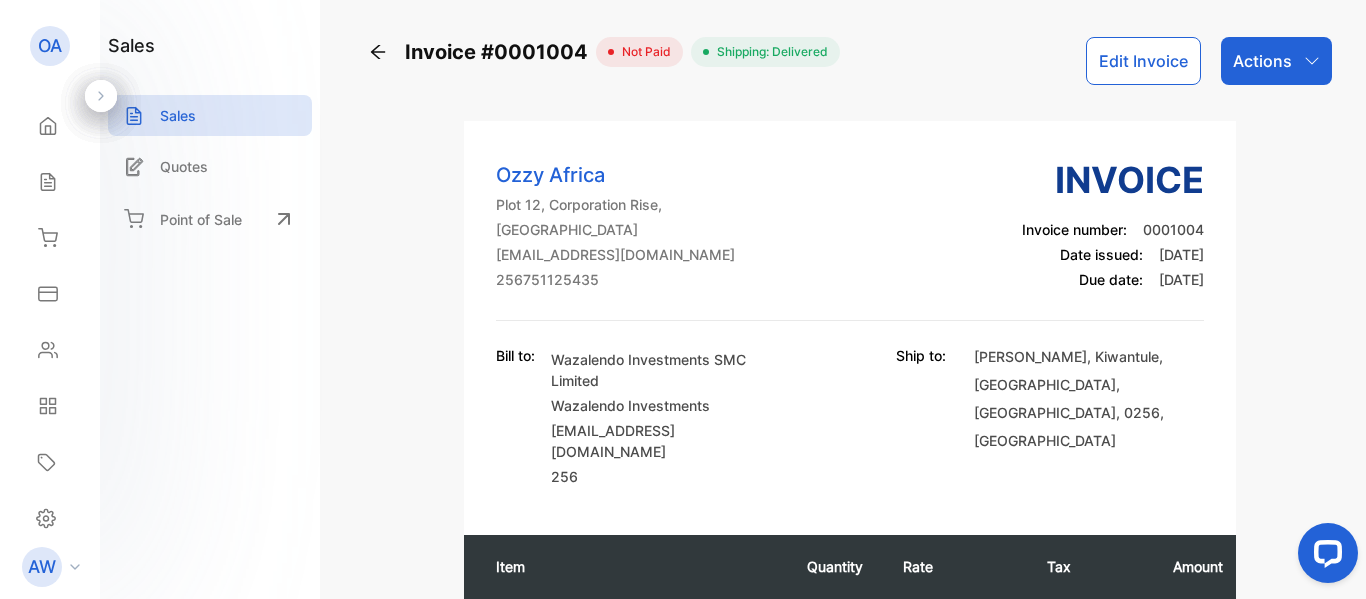 click on "Actions" at bounding box center [1276, 61] 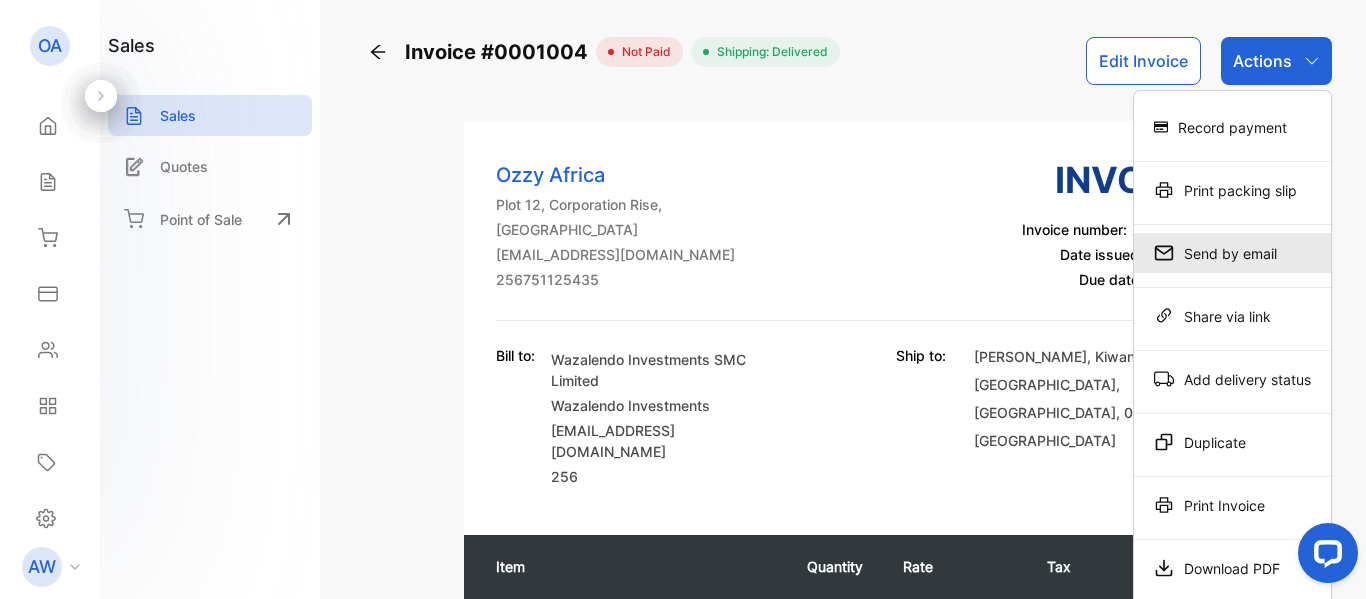 scroll, scrollTop: 300, scrollLeft: 0, axis: vertical 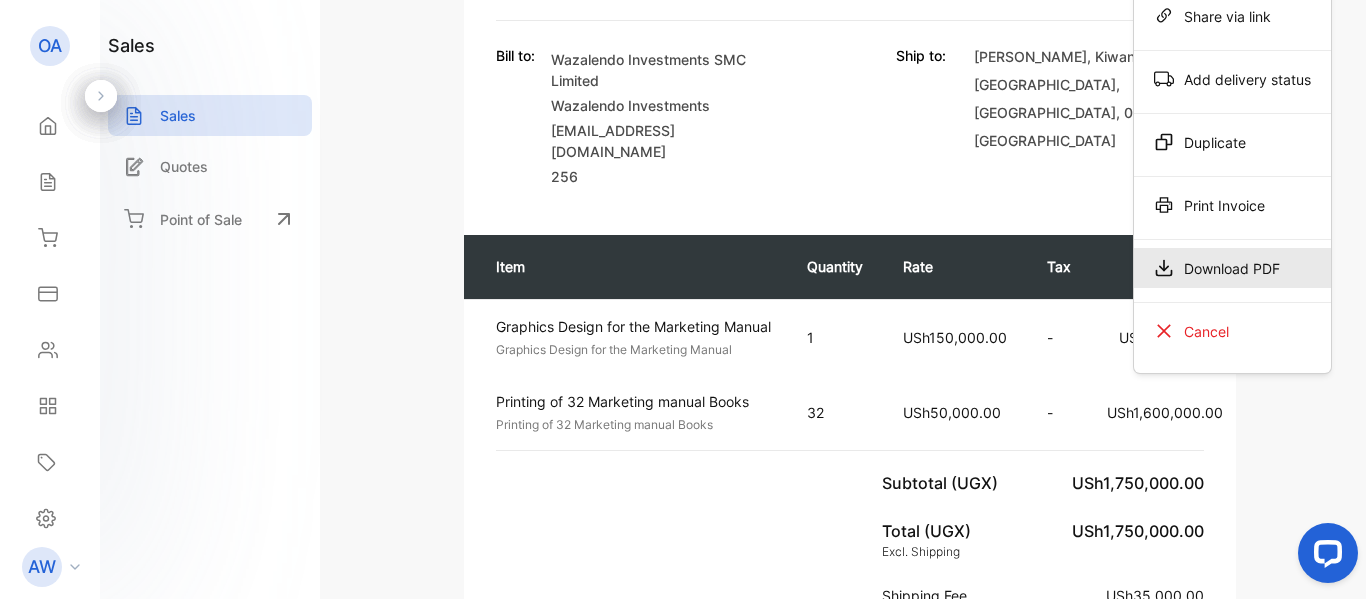click on "Download PDF" at bounding box center [1232, 268] 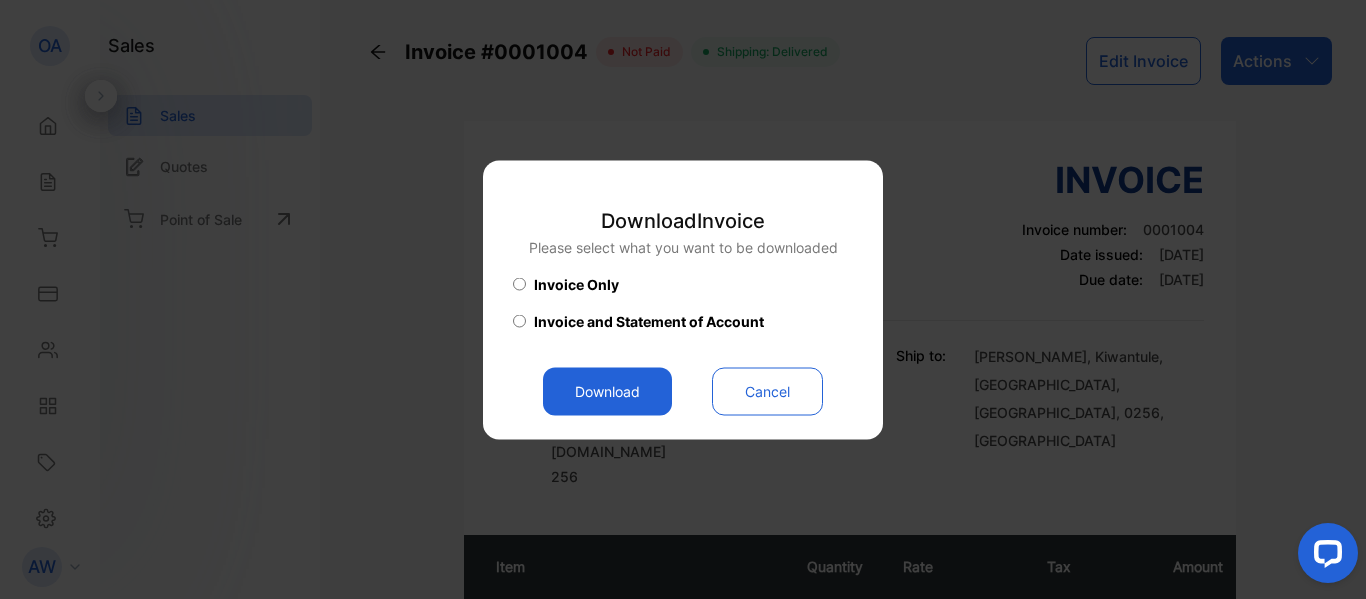 click on "Download" at bounding box center (607, 391) 